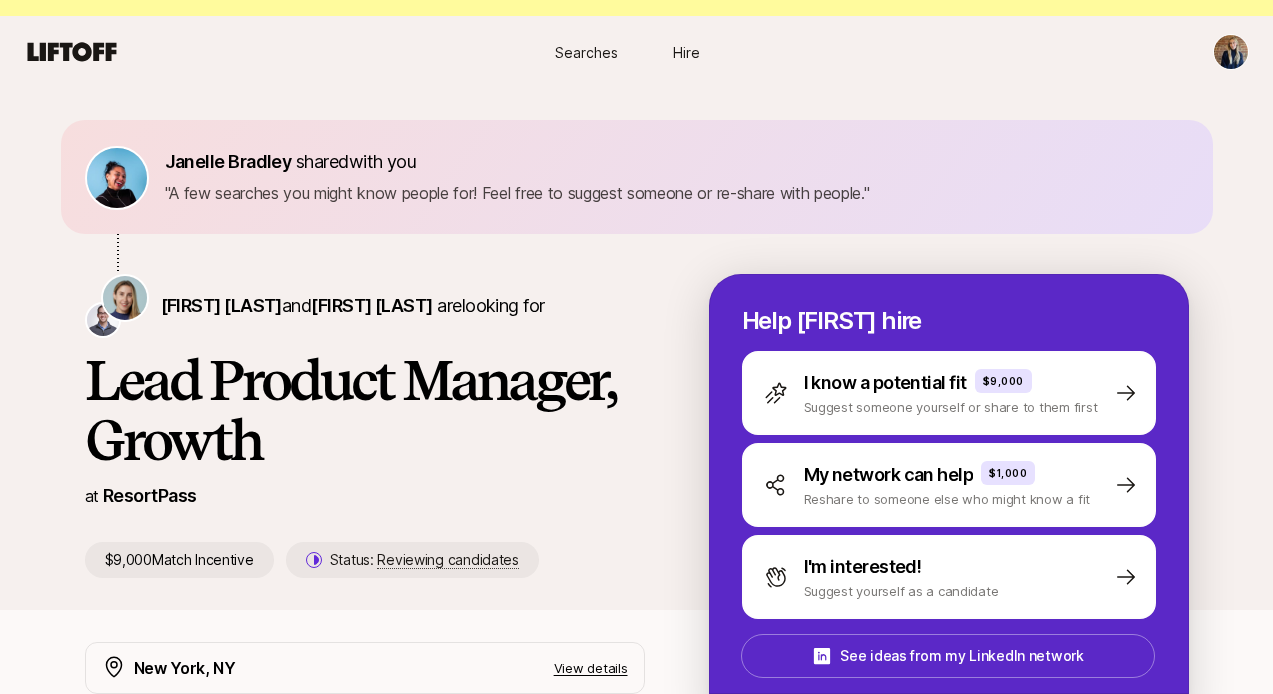 scroll, scrollTop: 0, scrollLeft: 0, axis: both 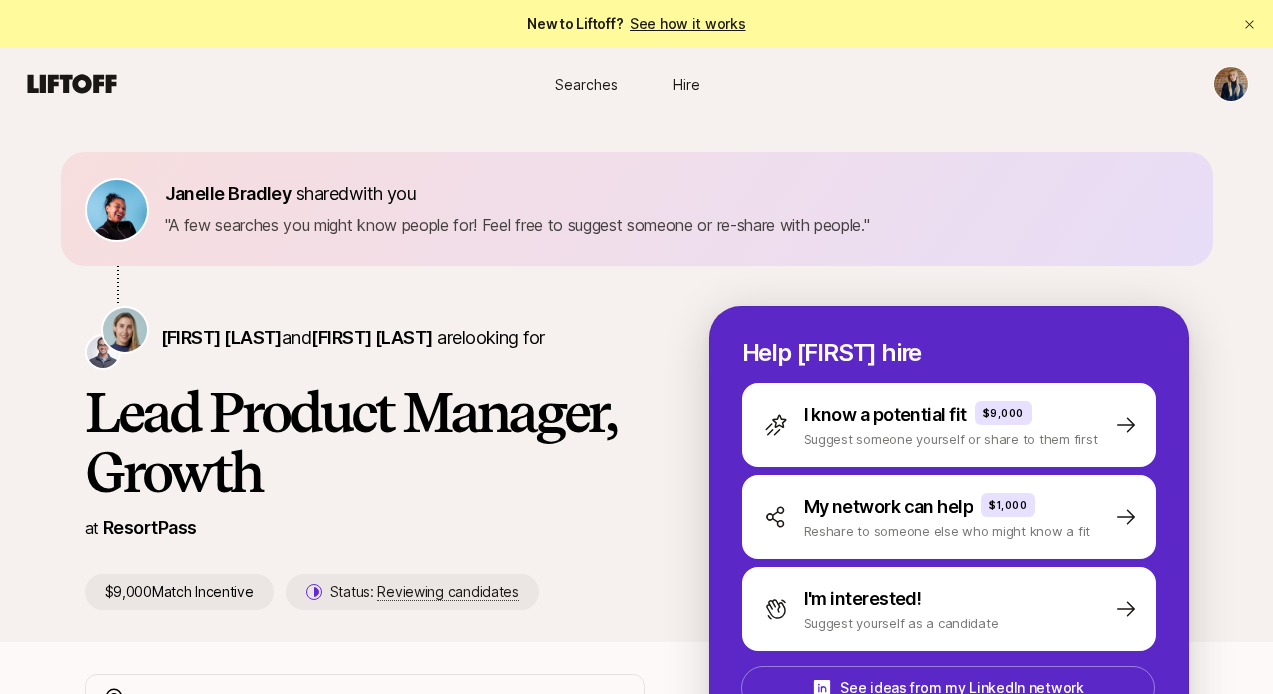 click on "Searches" at bounding box center [586, 84] 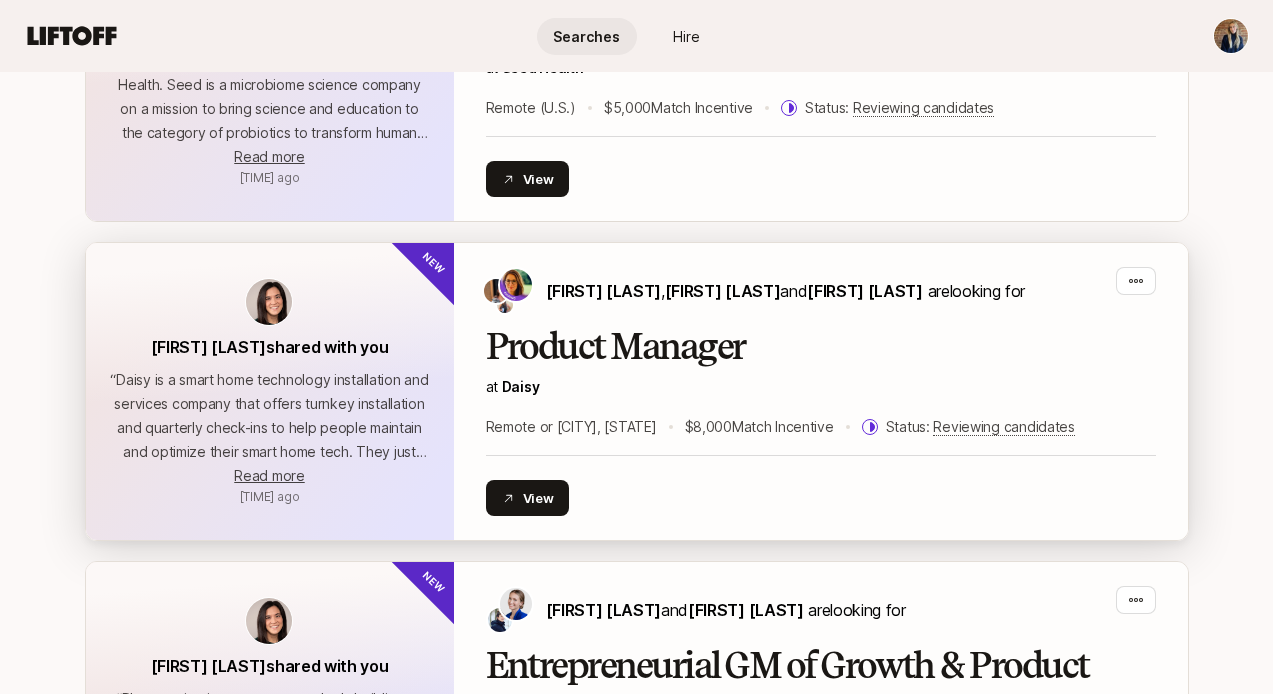 scroll, scrollTop: 665, scrollLeft: 0, axis: vertical 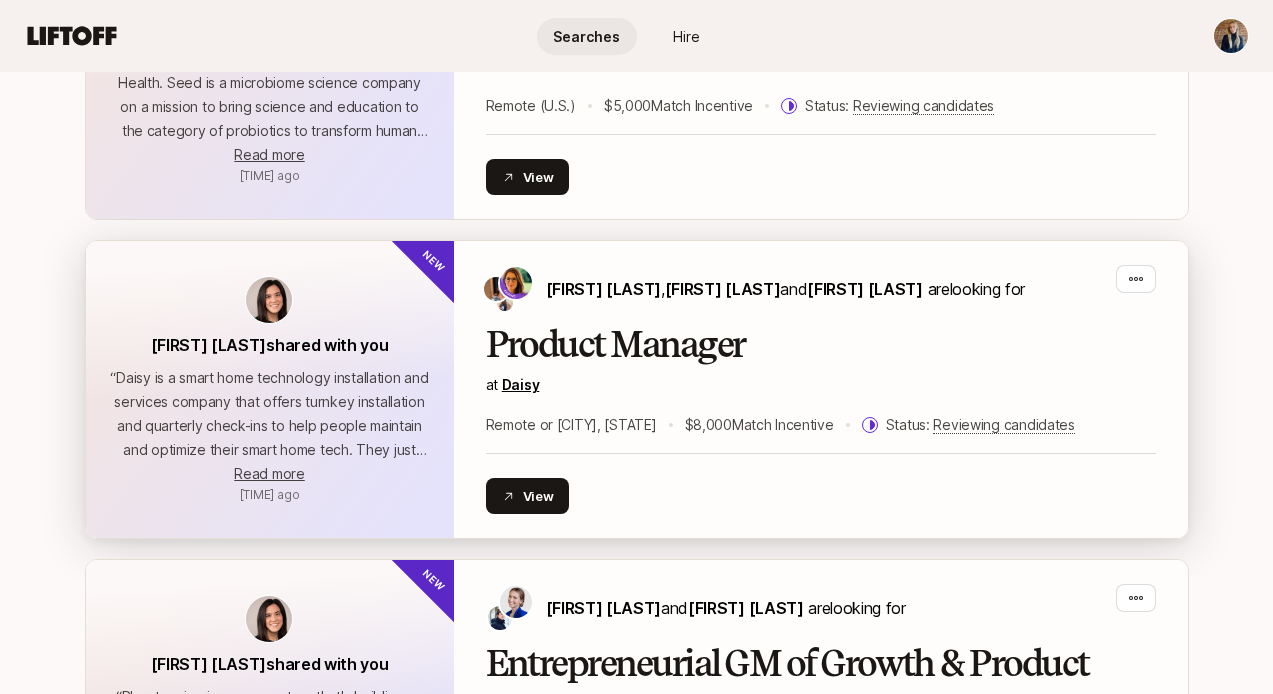 click on "Daisy" at bounding box center (521, 384) 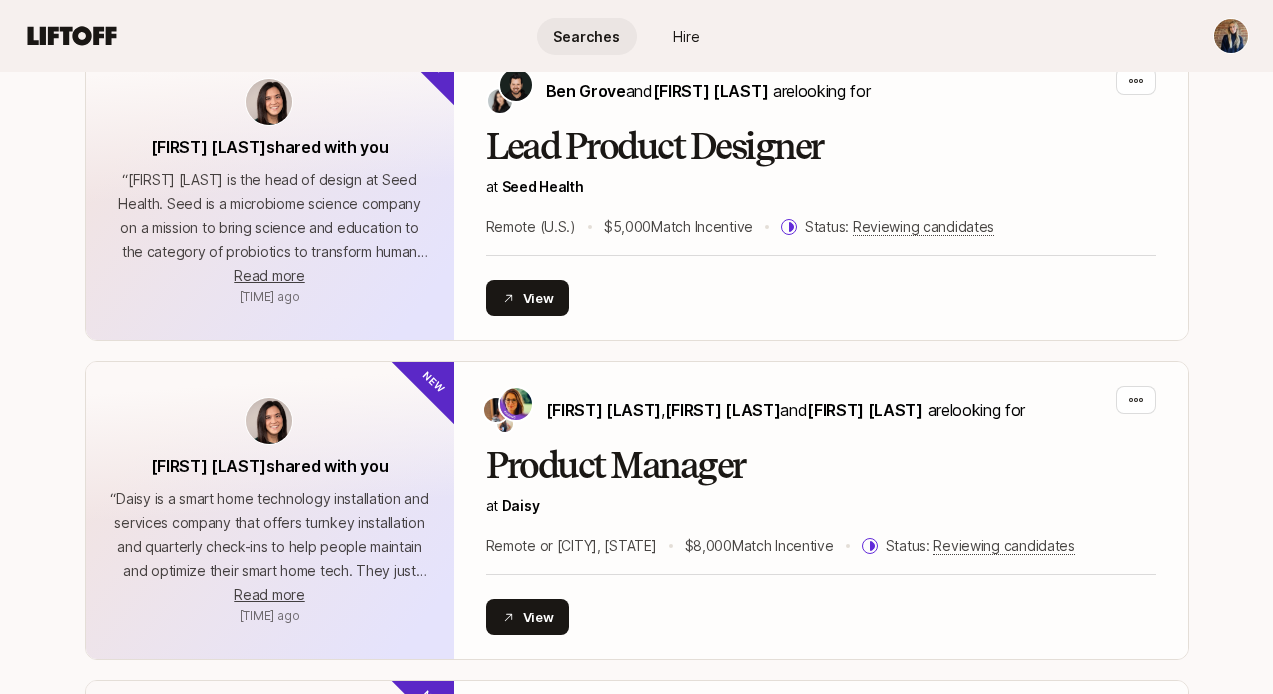 scroll, scrollTop: 0, scrollLeft: 0, axis: both 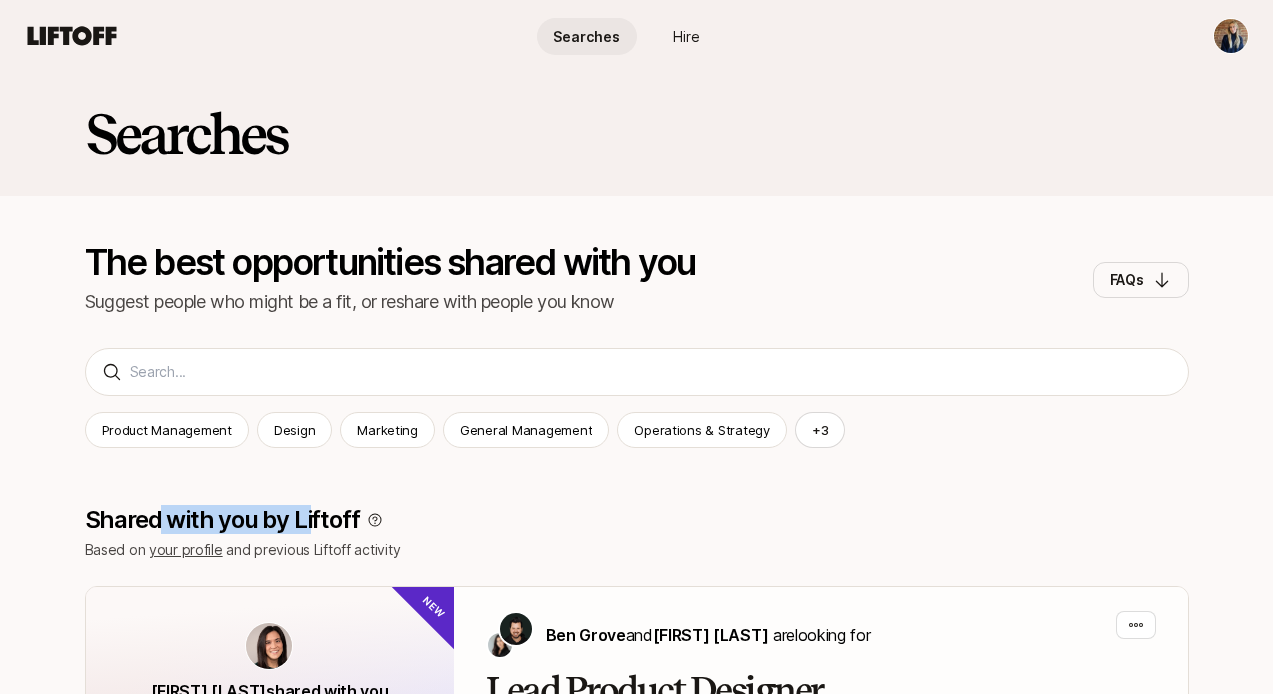 drag, startPoint x: 154, startPoint y: 527, endPoint x: 310, endPoint y: 530, distance: 156.02884 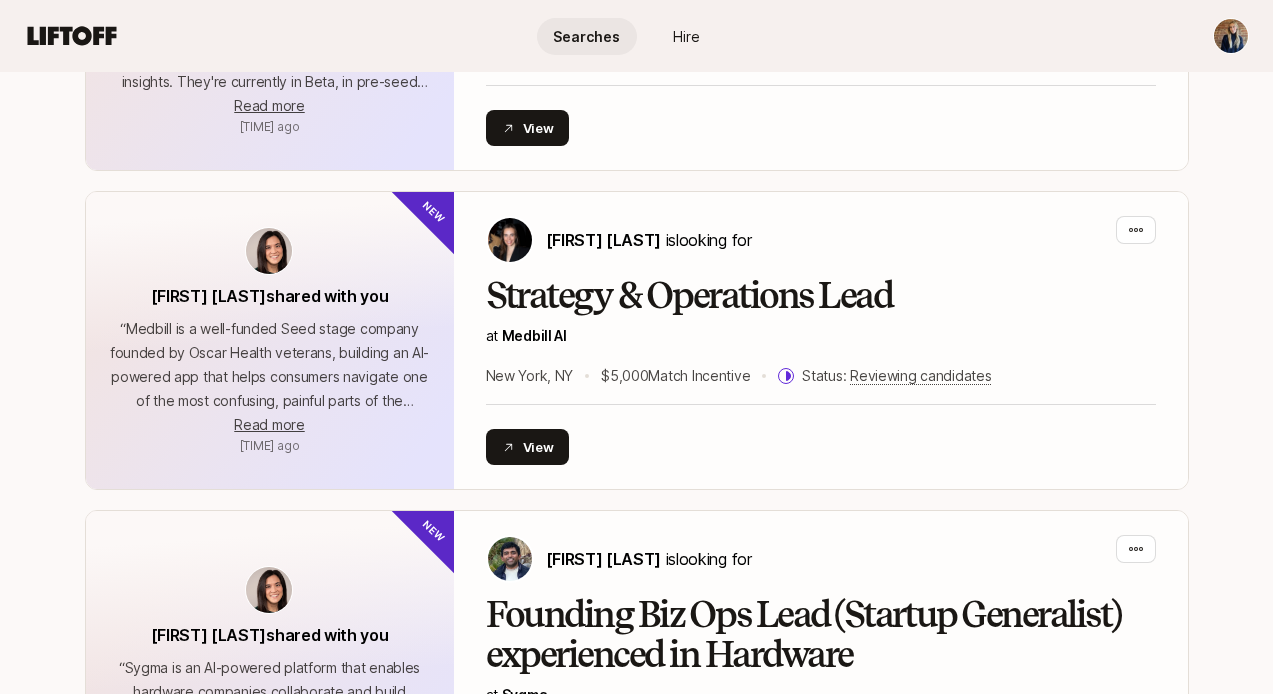 scroll, scrollTop: 2303, scrollLeft: 0, axis: vertical 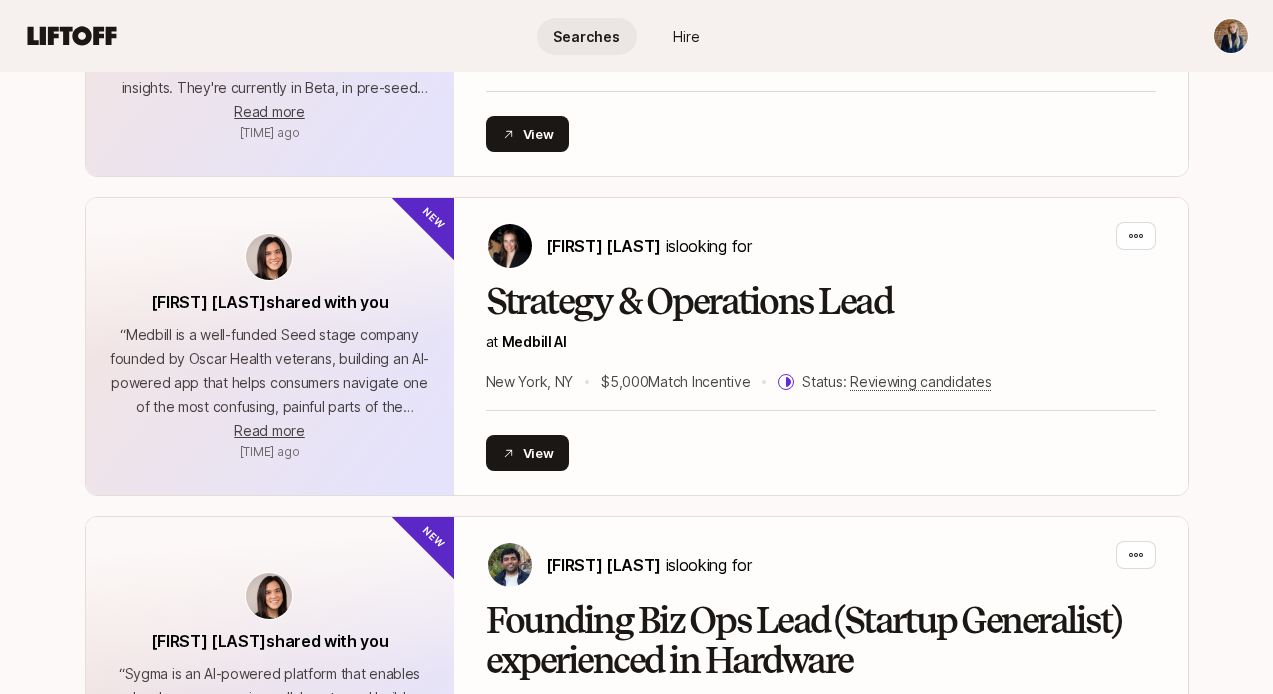 click on "Searches Hire Searches Hire Searches The best opportunities shared with you Suggest people who might be a fit, or reshare with people you know FAQs Product Management Design Marketing General Management Operations & Strategy + [NUMBER] Product Management Design Marketing General Management Operations & Strategy Sales & Account Management CEO Product Development (Physical Product) Shared with you by Liftoff Based on   your profile   and previous Liftoff activity [FIRST] [LAST]  shared with you “ ” [TIME] ago “ ” Read more More [TIME] ago New [FIRST] [LAST]  and  [FIRST] [LAST]   are  looking for Lead Product Designer at   Seed Health Remote (U.S.) $[PRICE]  Match Incentive Status:   Reviewing candidates View [FIRST] [LAST]  shared with you “ ” [TIME] ago “ ” Read more More [TIME] ago New [FIRST] [LAST] ,  [FIRST] [LAST]  and  [FIRST] [LAST]   are  looking for Product Manager at   Daisy Remote or Newport Beach, CA $[PRICE]  Match Incentive Status:   Reviewing candidates View [FIRST] [LAST] “ ” “ ”" at bounding box center (636, -1956) 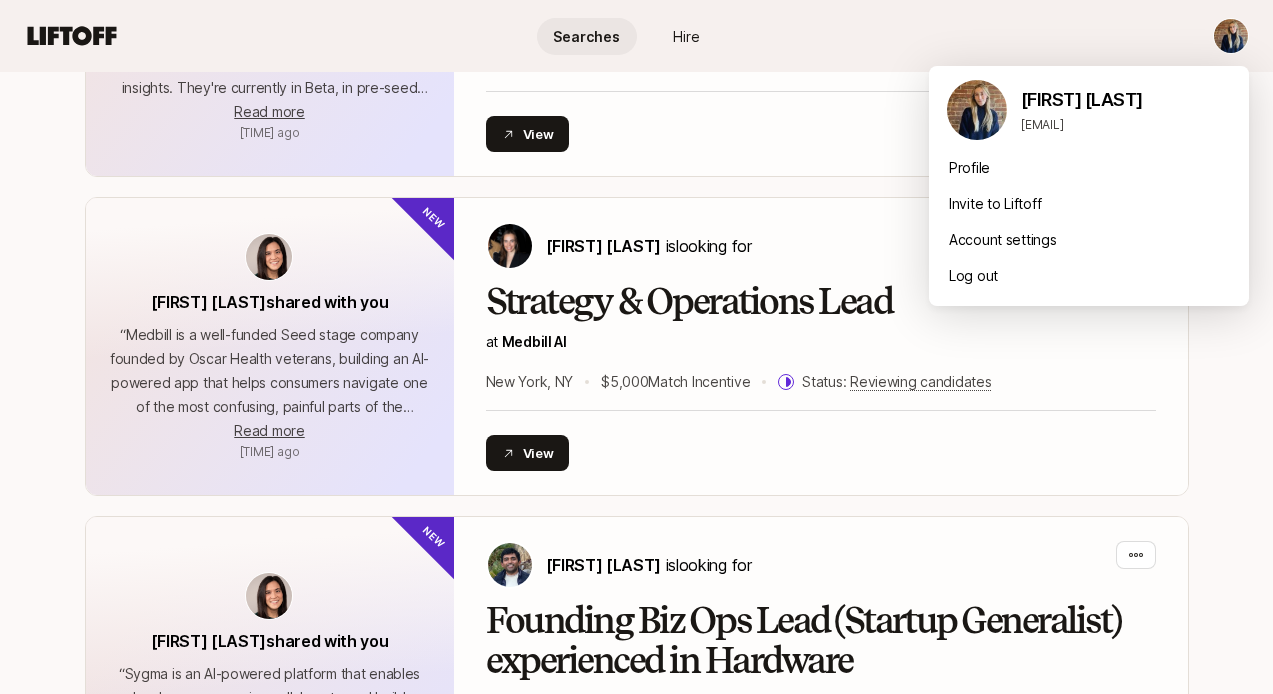 click on "Searches Hire Searches Hire Searches The best opportunities shared with you Suggest people who might be a fit, or reshare with people you know FAQs Product Management Design Marketing General Management Operations & Strategy + [NUMBER] Product Management Design Marketing General Management Operations & Strategy Sales & Account Management CEO Product Development (Physical Product) Shared with you by Liftoff Based on   your profile   and previous Liftoff activity [FIRST] [LAST]  shared with you “ ” [TIME] ago “ ” Read more More [TIME] ago New [FIRST] [LAST]  and  [FIRST] [LAST]   are  looking for Lead Product Designer at   Seed Health Remote (U.S.) $[PRICE]  Match Incentive Status:   Reviewing candidates View [FIRST] [LAST]  shared with you “ ” [TIME] ago “ ” Read more More [TIME] ago New [FIRST] [LAST] ,  [FIRST] [LAST]  and  [FIRST] [LAST]   are  looking for Product Manager at   Daisy Remote or Newport Beach, CA $[PRICE]  Match Incentive Status:   Reviewing candidates View [FIRST] [LAST] “ ” “ ”" at bounding box center (636, -1956) 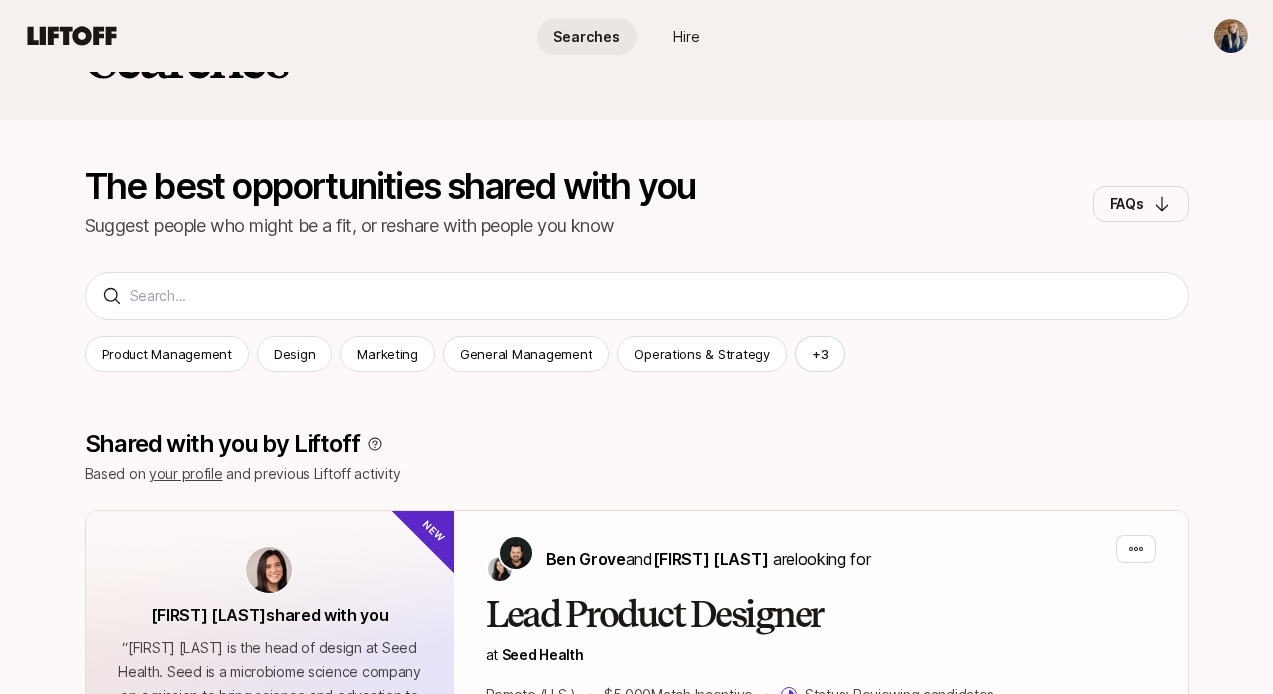 scroll, scrollTop: 0, scrollLeft: 0, axis: both 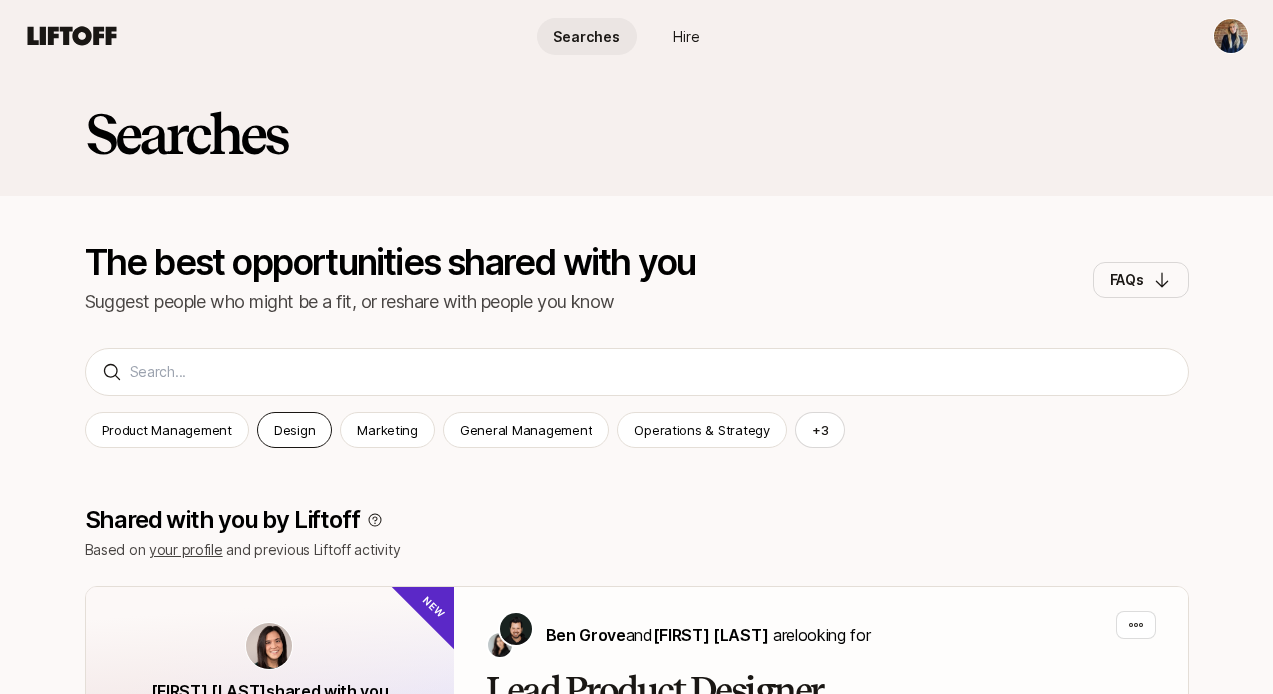 click on "Design" at bounding box center (294, 430) 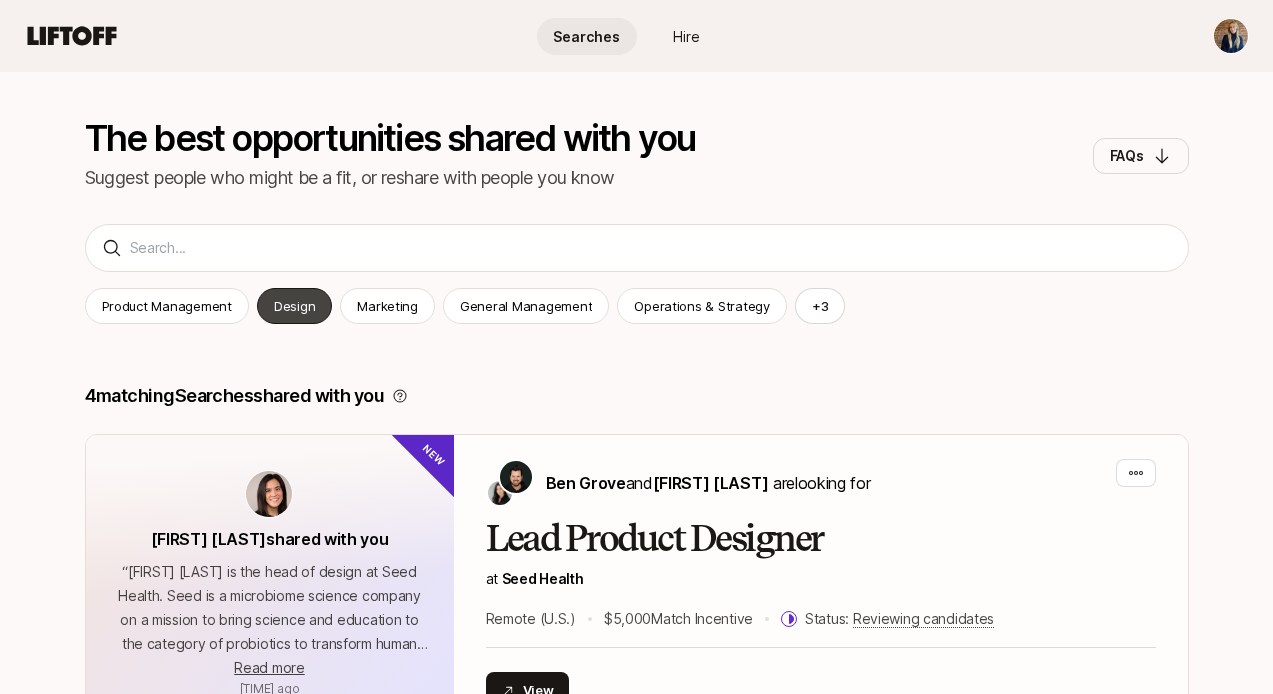 scroll, scrollTop: 0, scrollLeft: 0, axis: both 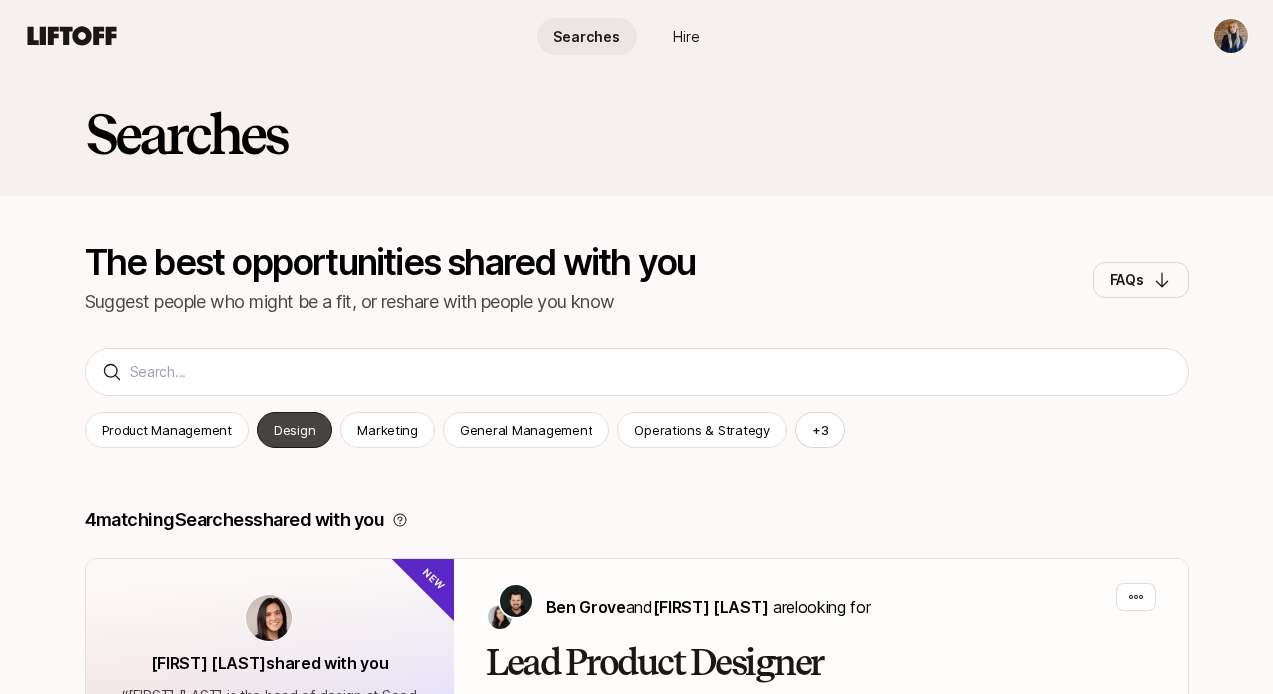 click on "Design" at bounding box center (294, 430) 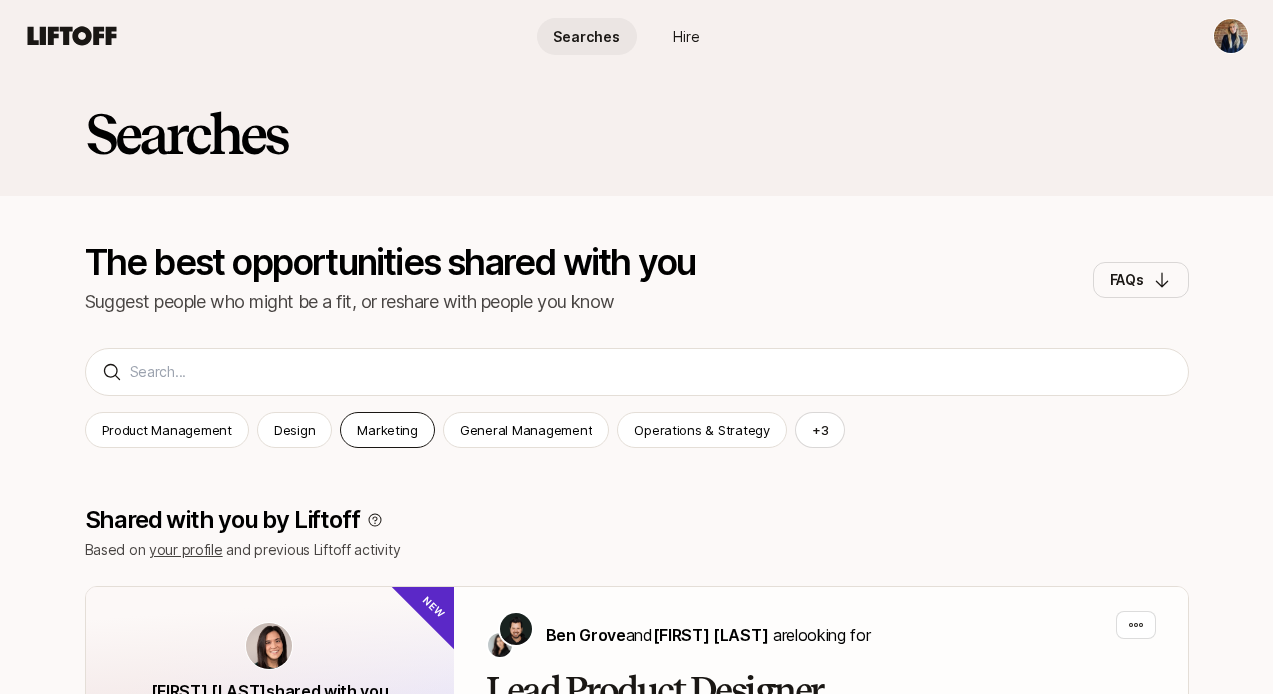 click on "Marketing" at bounding box center (387, 430) 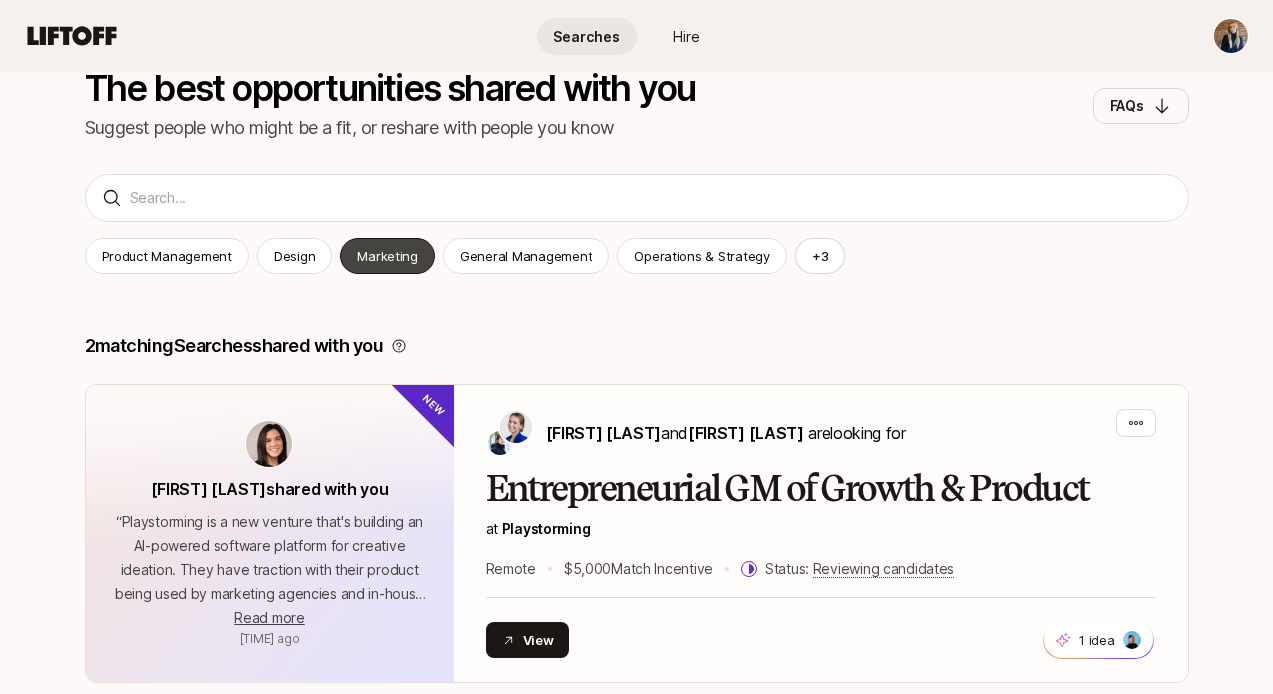 scroll, scrollTop: 173, scrollLeft: 0, axis: vertical 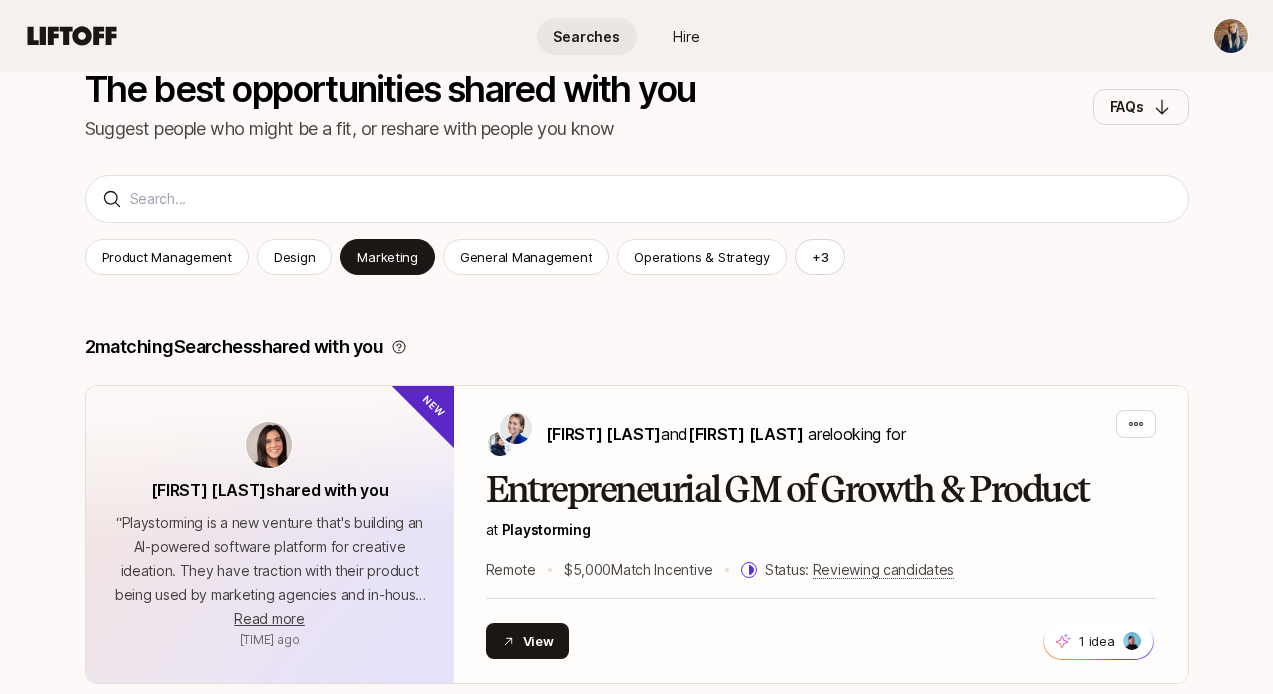 click on "Product Management Design Marketing General Management Operations & Strategy + 3 Product Management Design Marketing General Management Operations & Strategy Sales & Account Management CEO Product Development (Physical Product)" at bounding box center [637, 241] 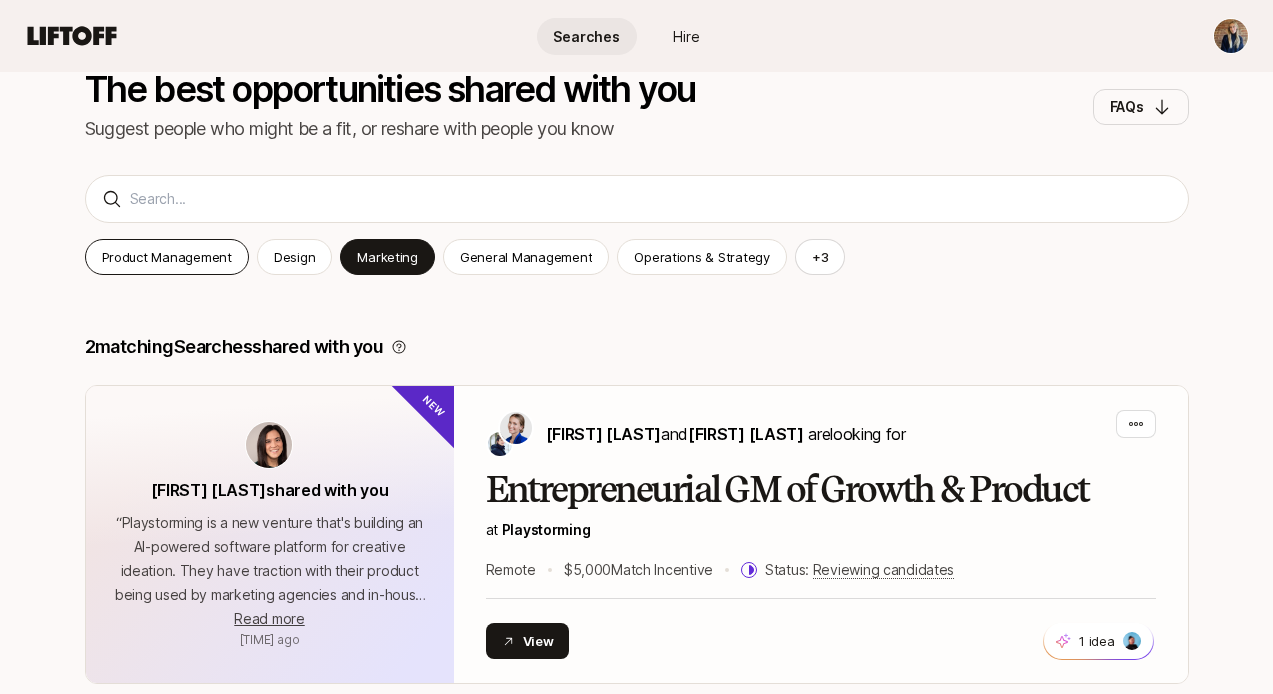 click on "Product Management" at bounding box center (167, 257) 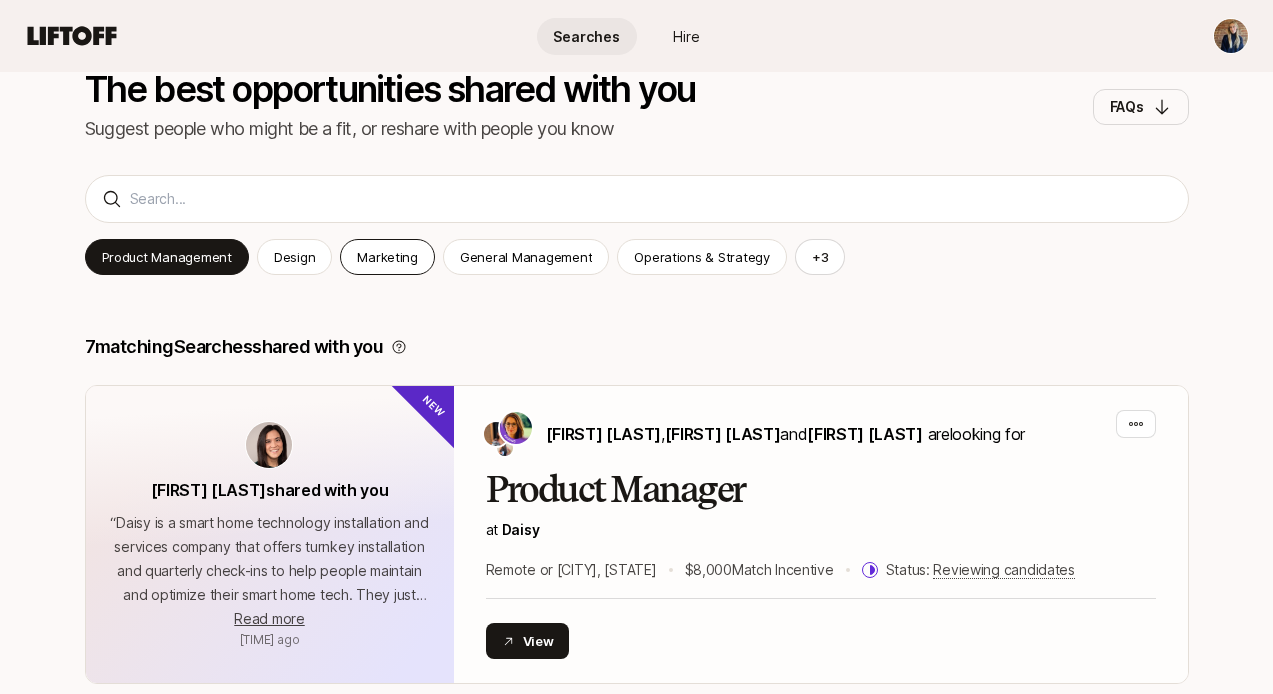 click on "Marketing" at bounding box center [387, 257] 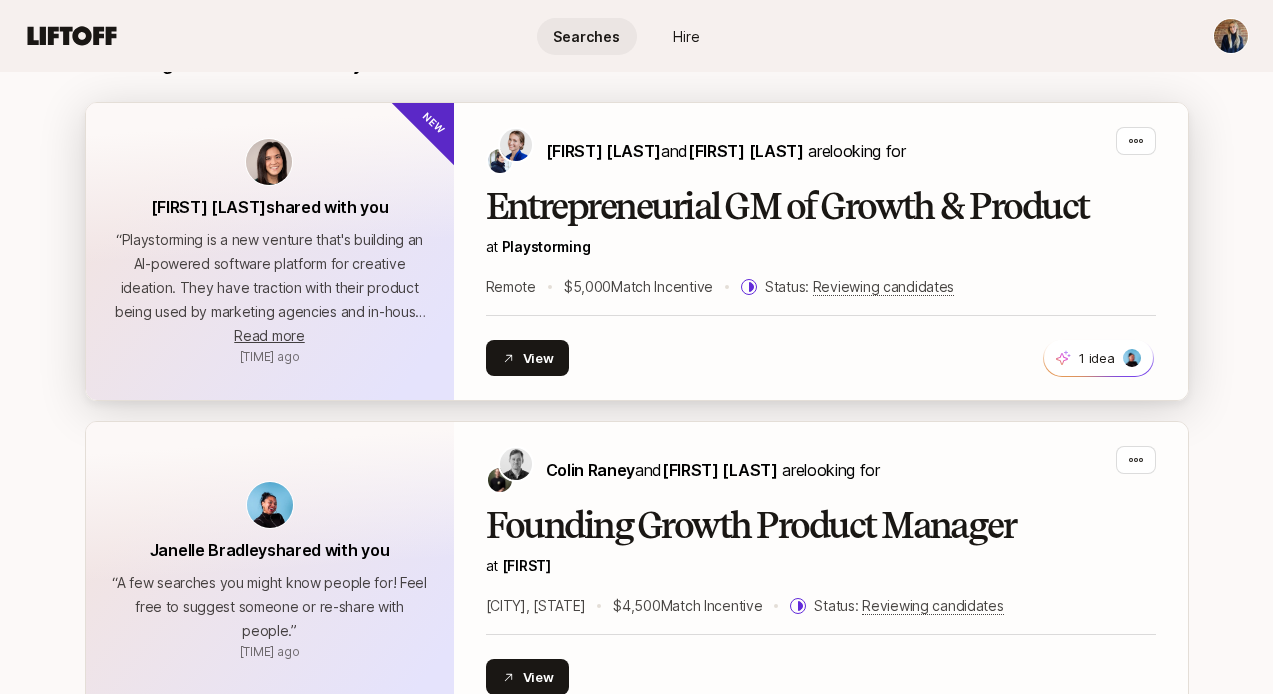 scroll, scrollTop: 0, scrollLeft: 0, axis: both 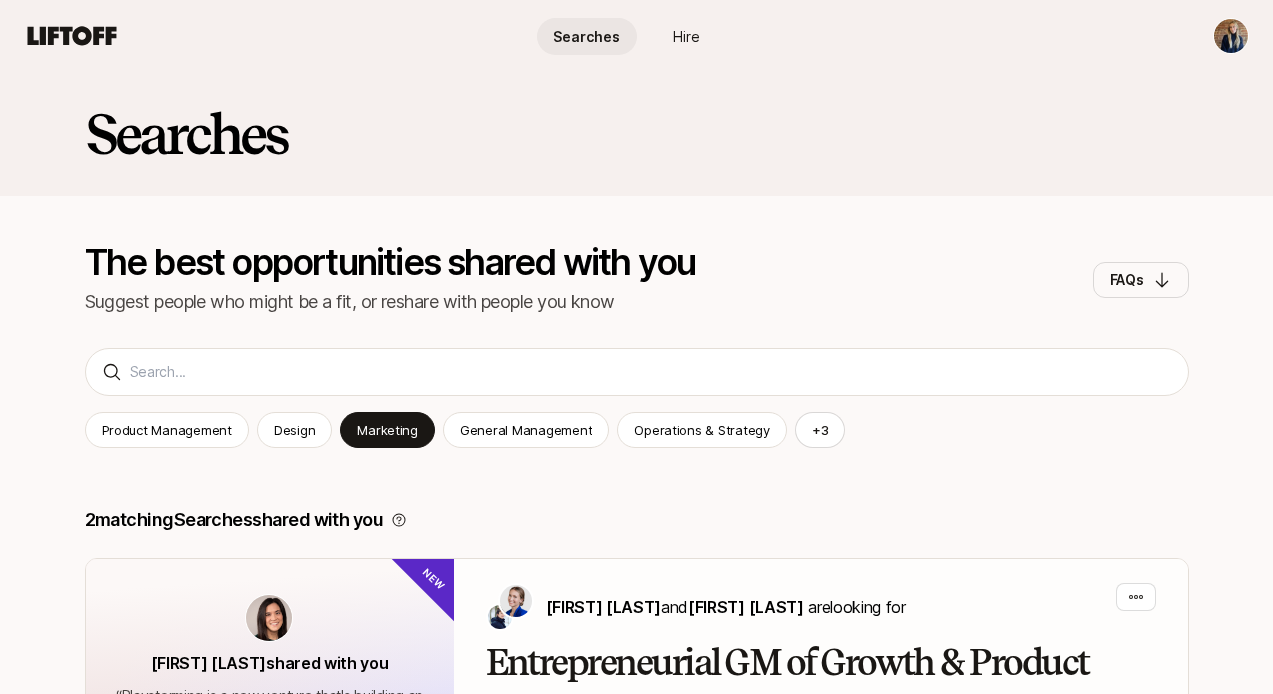click on "Searches" at bounding box center (186, 134) 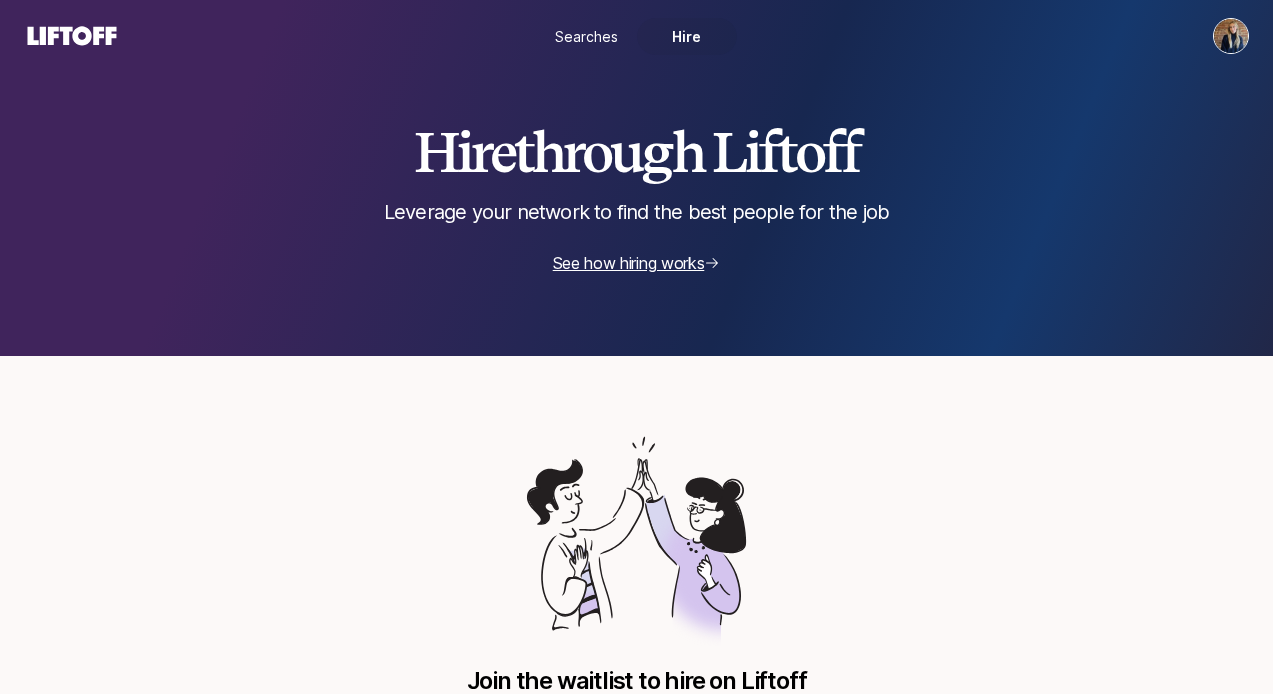 click on "Searches" at bounding box center [587, 36] 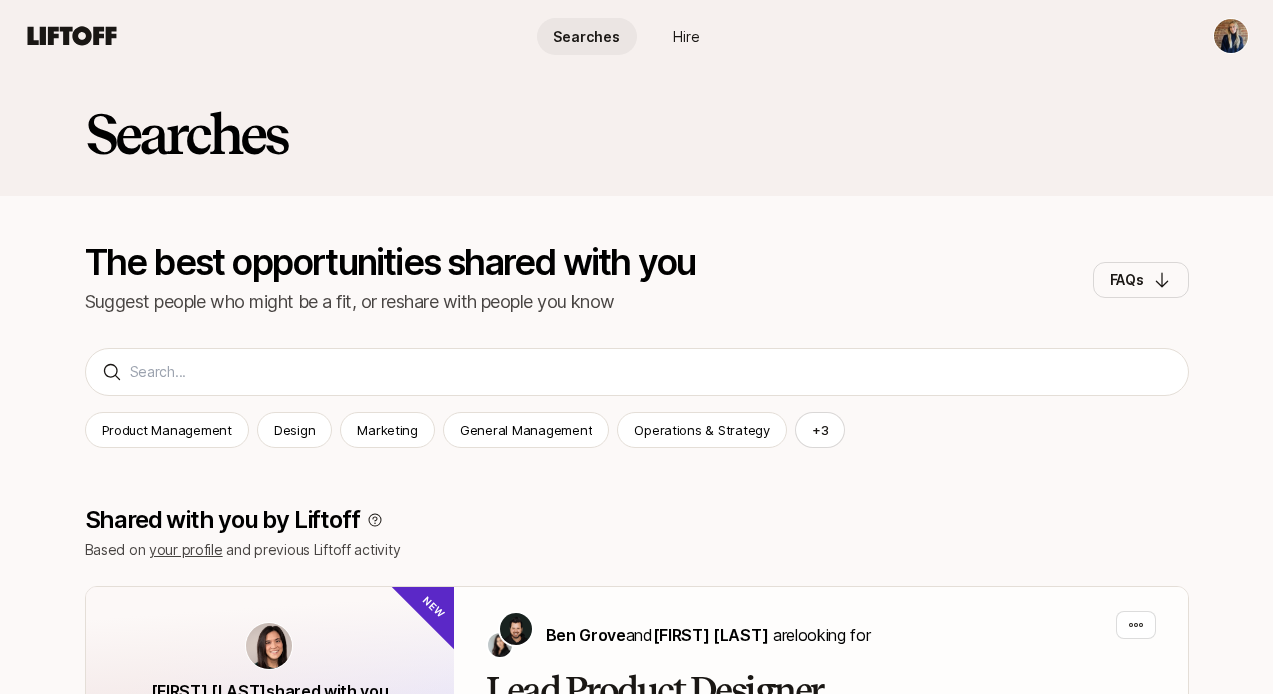 click on "Searches" at bounding box center (186, 134) 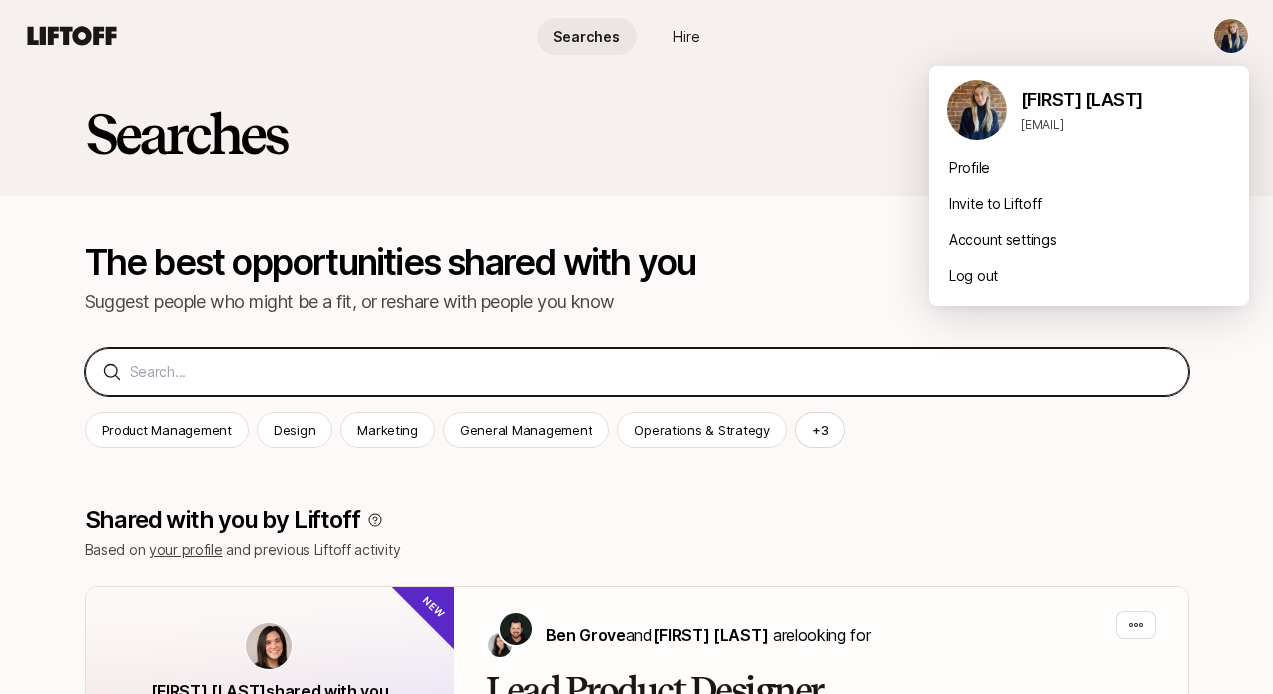 click on "Searches Hire Searches Hire Searches The best opportunities shared with you Suggest people who might be a fit, or reshare with people you know FAQs Product Management Design Marketing General Management Operations & Strategy + [NUMBER] Product Management Design Marketing General Management Operations & Strategy Sales & Account Management CEO Product Development (Physical Product) Shared with you by Liftoff Based on   your profile   and previous Liftoff activity [FIRST] [LAST]  shared with you “ ” [TIME] ago “ ” Read more More [TIME] ago New [FIRST] [LAST]  and  [FIRST] [LAST]   are  looking for Lead Product Designer at   Seed Health Remote (U.S.) $[PRICE]  Match Incentive Status:   Reviewing candidates View [FIRST] [LAST]  shared with you “ ” [TIME] ago “ ” Read more More [TIME] ago New [FIRST] [LAST] ,  [FIRST] [LAST]  and  [FIRST] [LAST]   are  looking for Product Manager at   Daisy Remote or Newport Beach, CA $[PRICE]  Match Incentive Status:   Reviewing candidates View [FIRST] [LAST] “ ” “ ”" at bounding box center [636, 347] 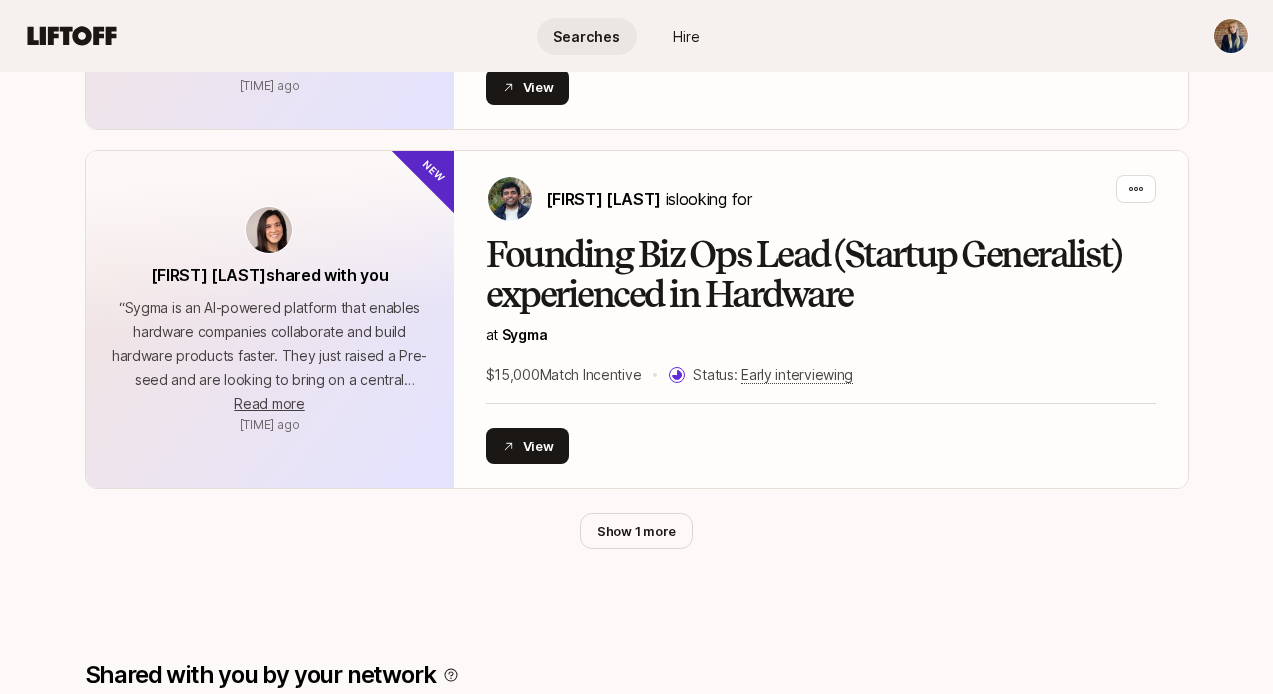 scroll, scrollTop: 2720, scrollLeft: 0, axis: vertical 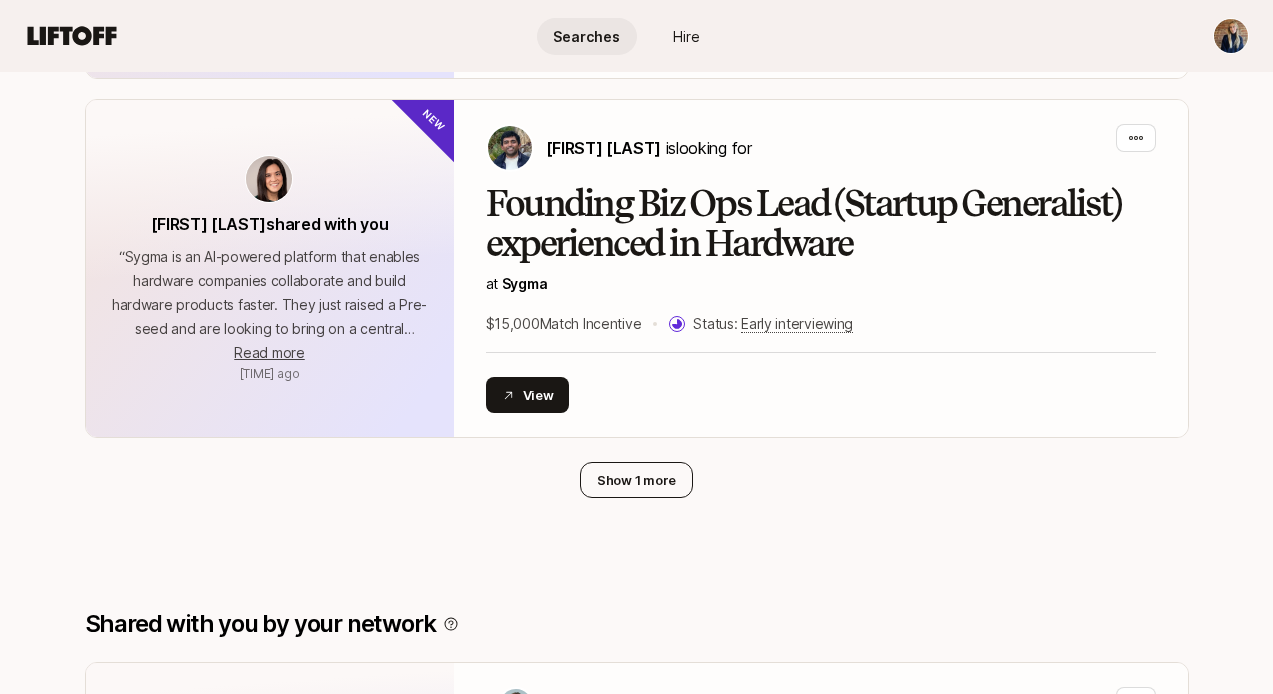 click on "Show 1 more" at bounding box center [636, 480] 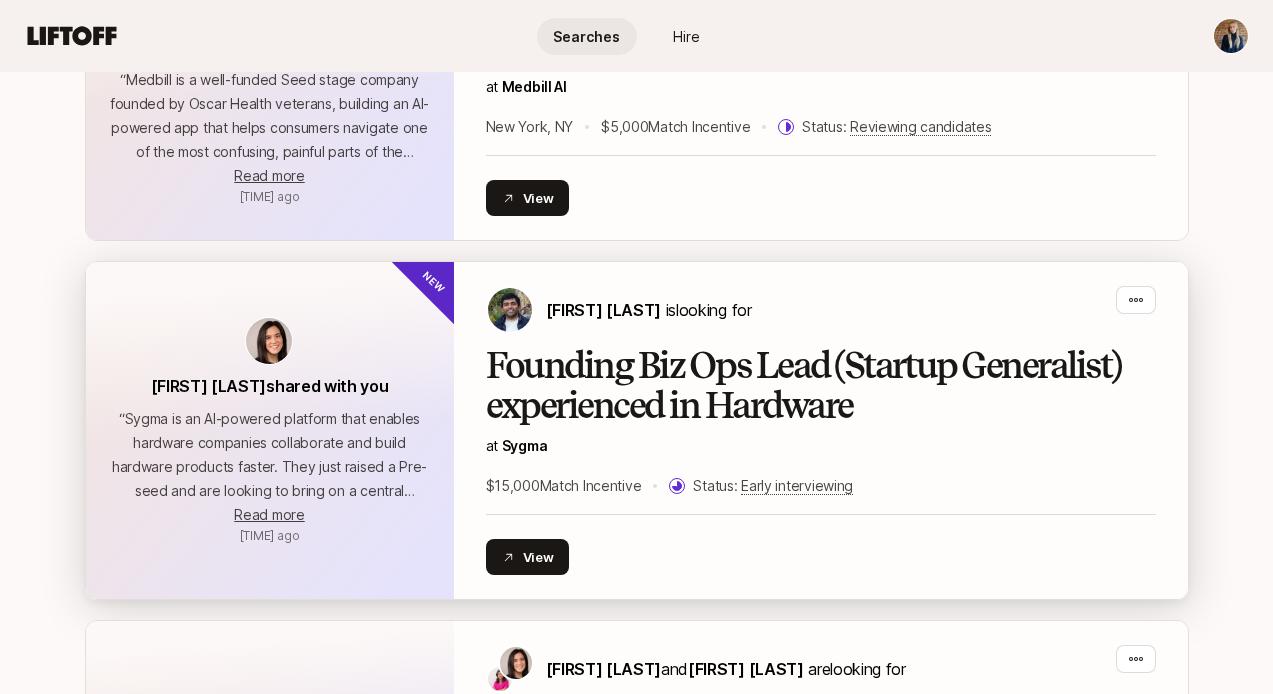 scroll, scrollTop: 2570, scrollLeft: 0, axis: vertical 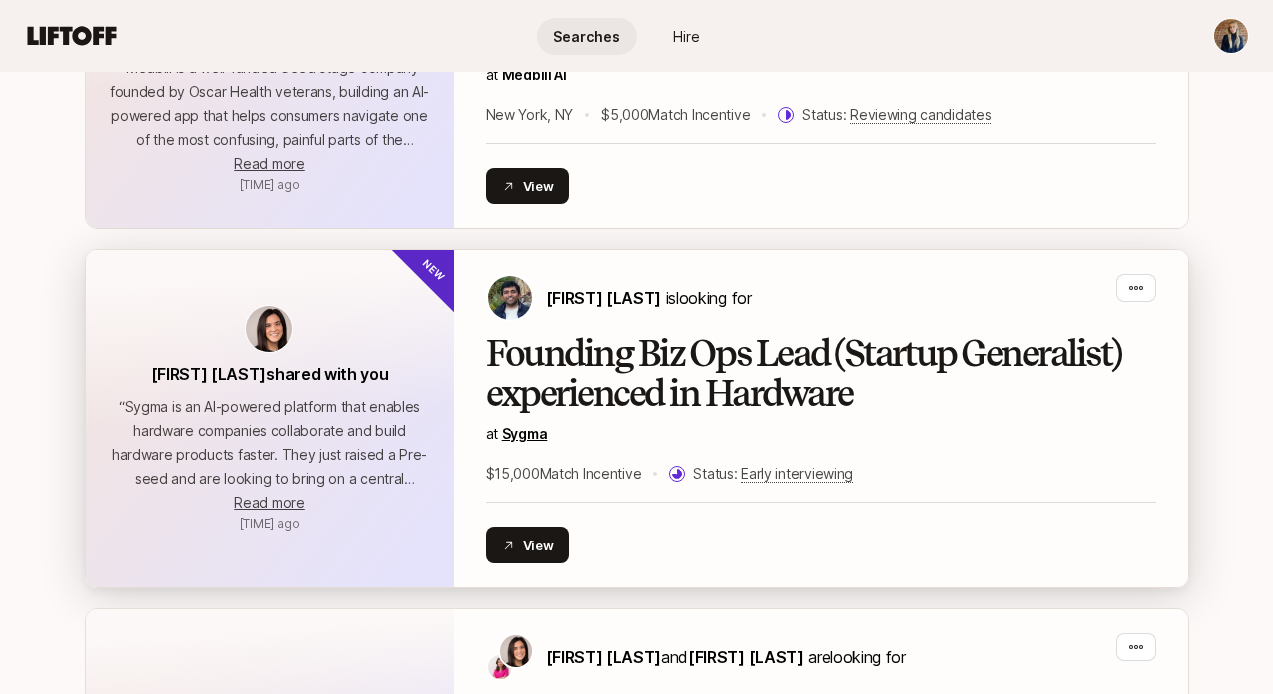 click on "Sygma" at bounding box center [525, 433] 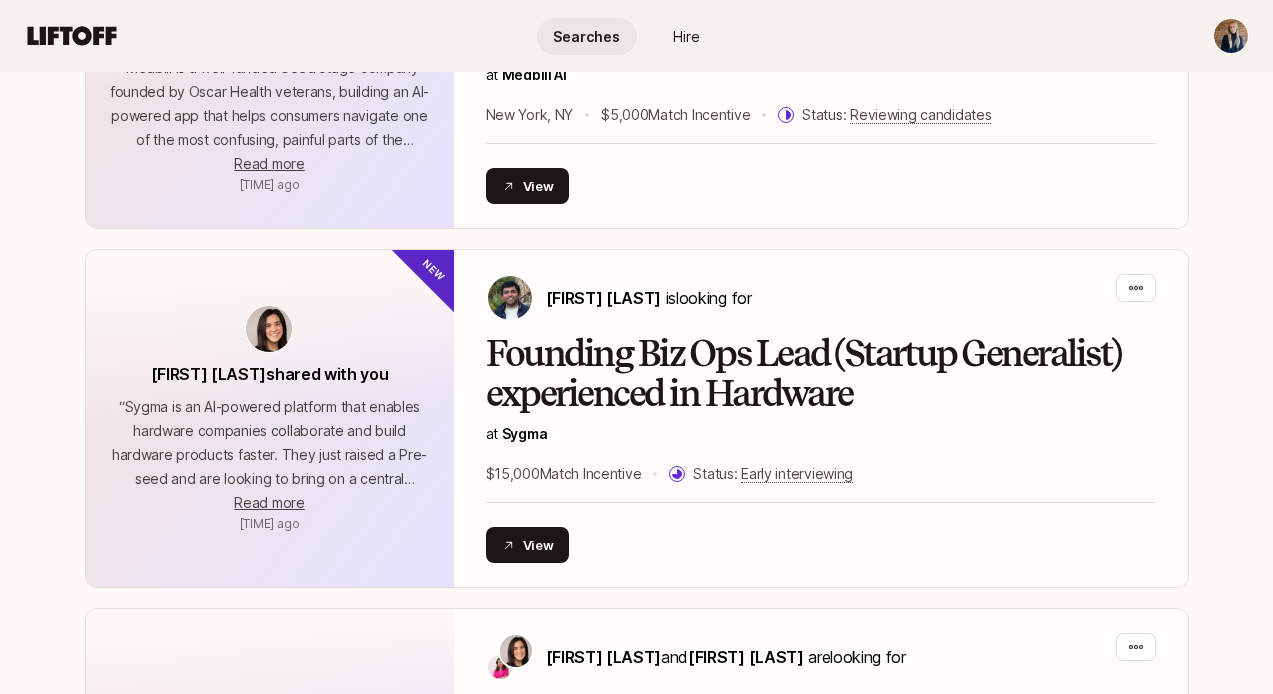 click on "Searches Hire Searches Hire Searches The best opportunities shared with you Suggest people who might be a fit, or reshare with people you know FAQs Product Management Design Marketing General Management Operations & Strategy + [NUMBER] Product Management Design Marketing General Management Operations & Strategy Sales & Account Management CEO Product Development (Physical Product) Shared with you by Liftoff Based on   your profile   and previous Liftoff activity [FIRST] [LAST]  shared with you “ ” [TIME] ago “ ” Read more More [TIME] ago New [FIRST] [LAST]  and  [FIRST] [LAST]   are  looking for Lead Product Designer at   Seed Health Remote (U.S.) $[PRICE]  Match Incentive Status:   Reviewing candidates View [FIRST] [LAST]  shared with you “ ” [TIME] ago “ ” Read more More [TIME] ago New [FIRST] [LAST] ,  [FIRST] [LAST]  and  [FIRST] [LAST]   are  looking for Product Manager at   Daisy Remote or Newport Beach, CA $[PRICE]  Match Incentive Status:   Reviewing candidates View [FIRST] [LAST] “ ” “ ”" at bounding box center [636, -2223] 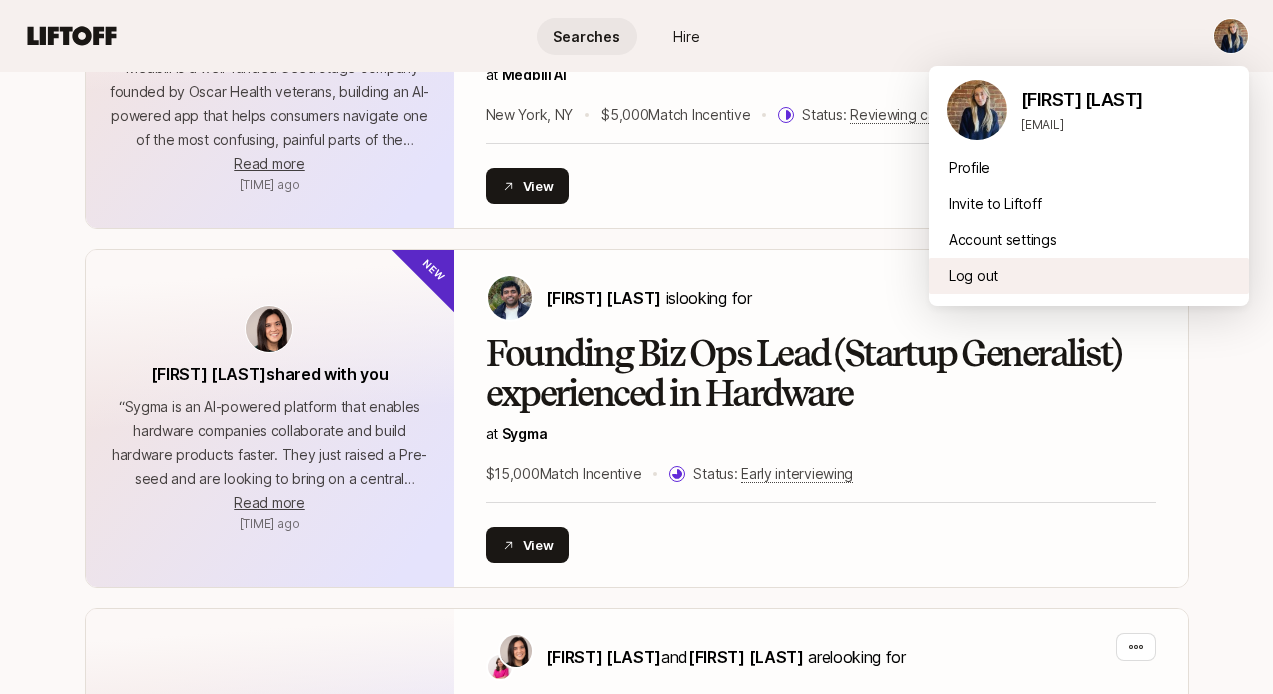 click on "Log out" at bounding box center (1089, 276) 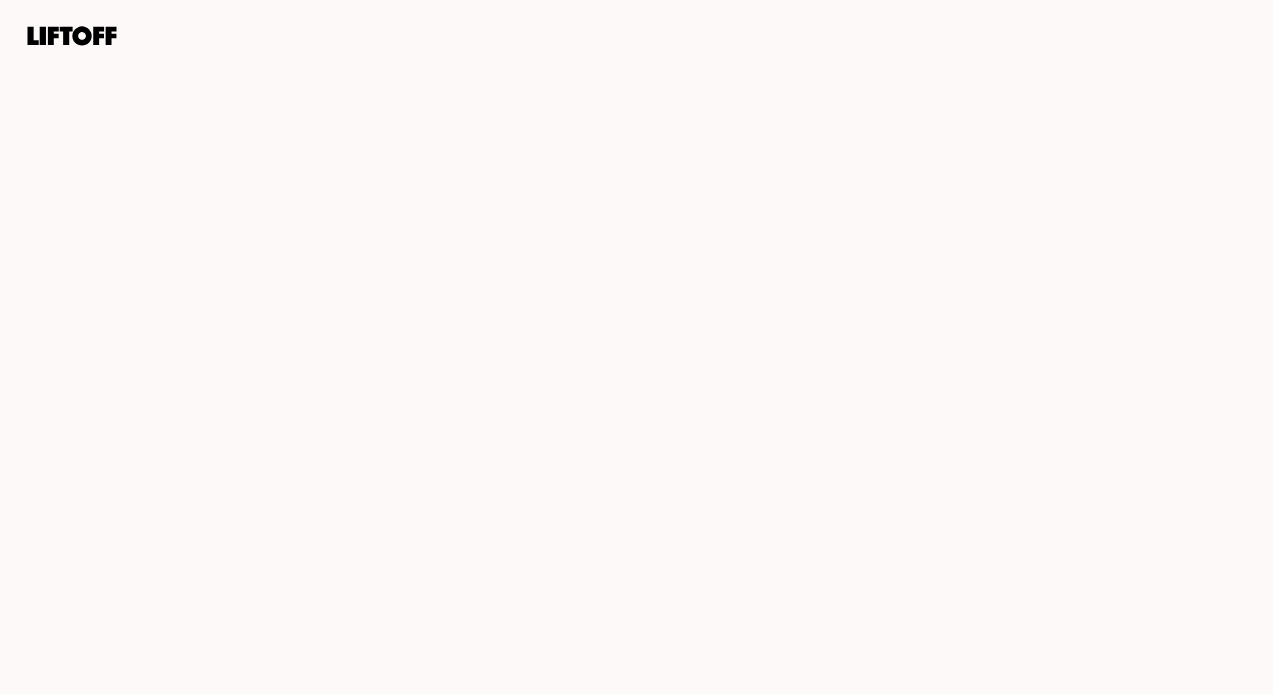 scroll, scrollTop: 0, scrollLeft: 0, axis: both 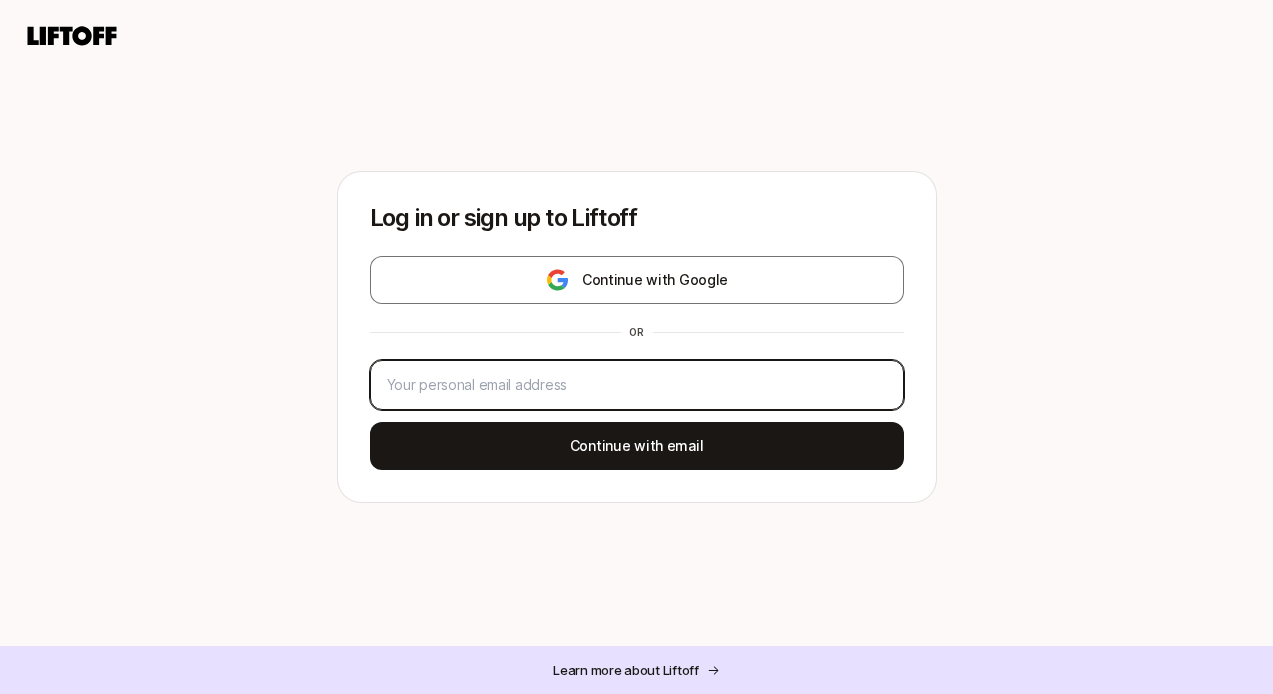click at bounding box center [637, 385] 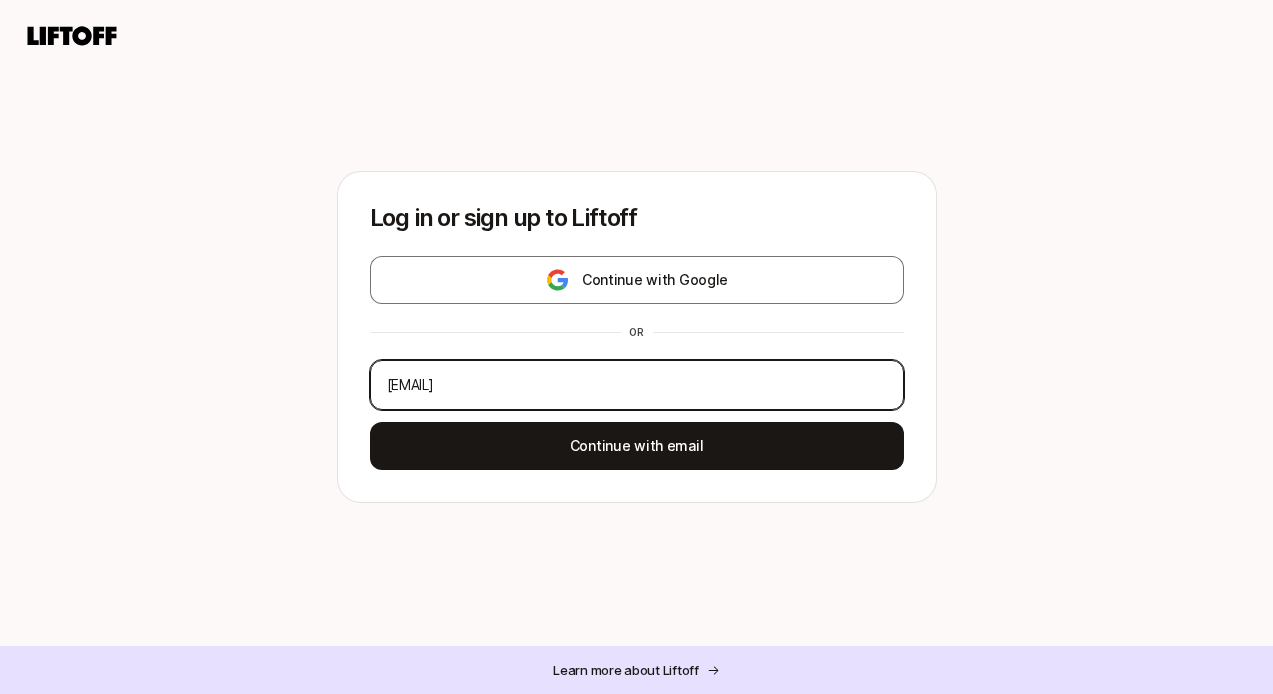 type on "[EMAIL]" 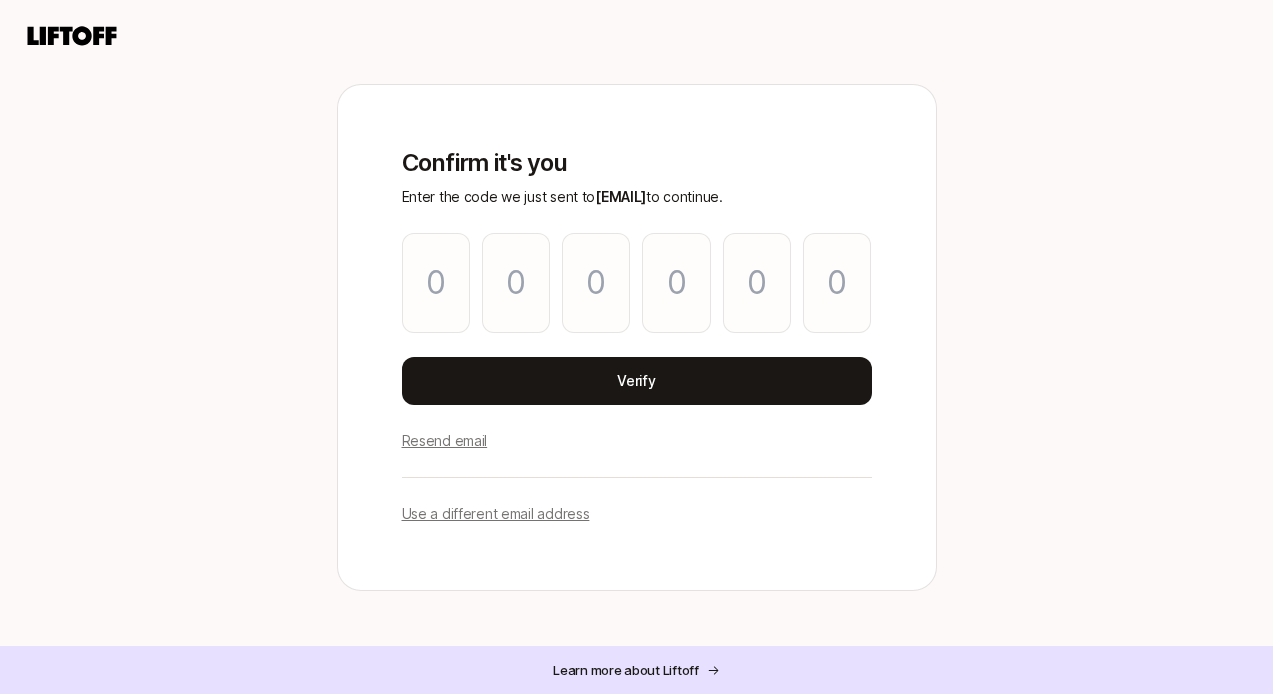 type on "4" 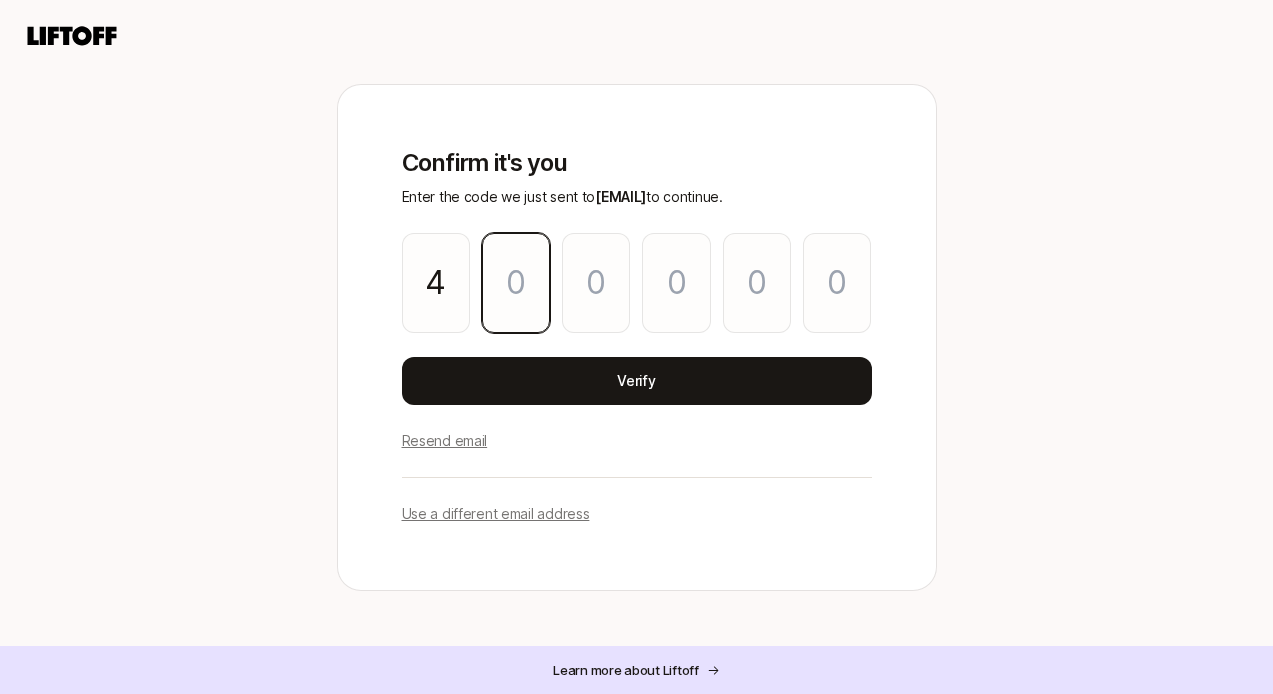 type on "8" 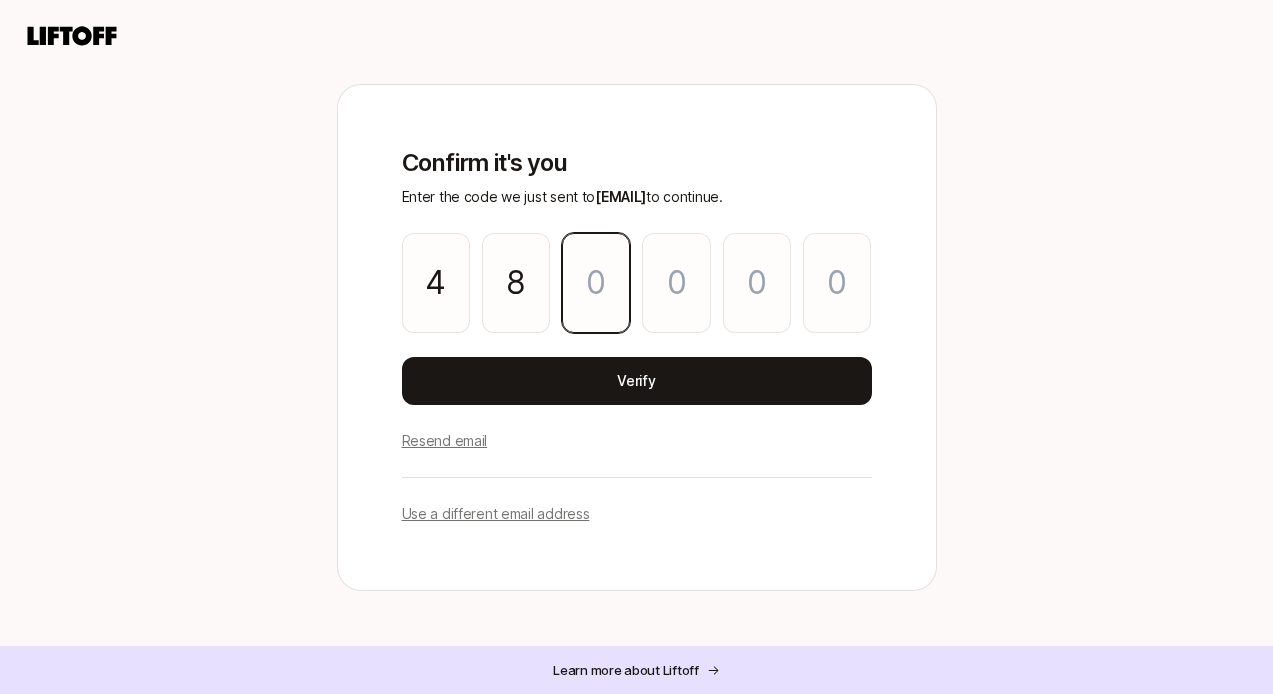 type on "7" 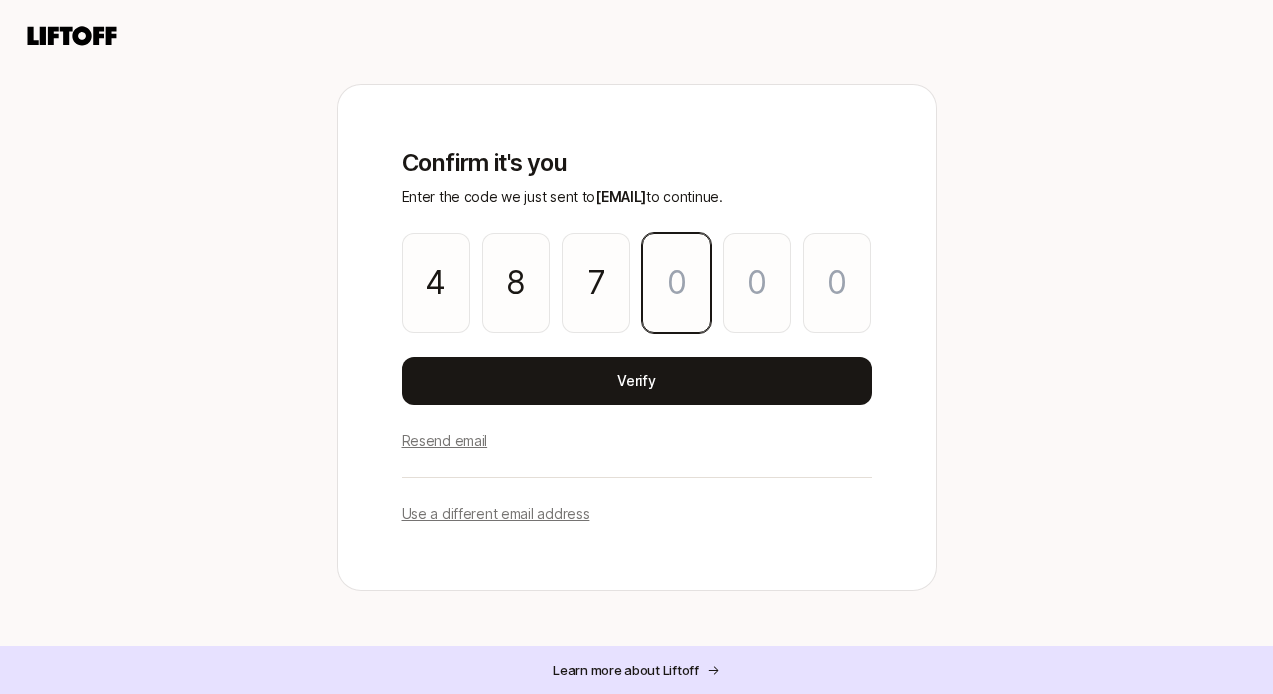 type on "0" 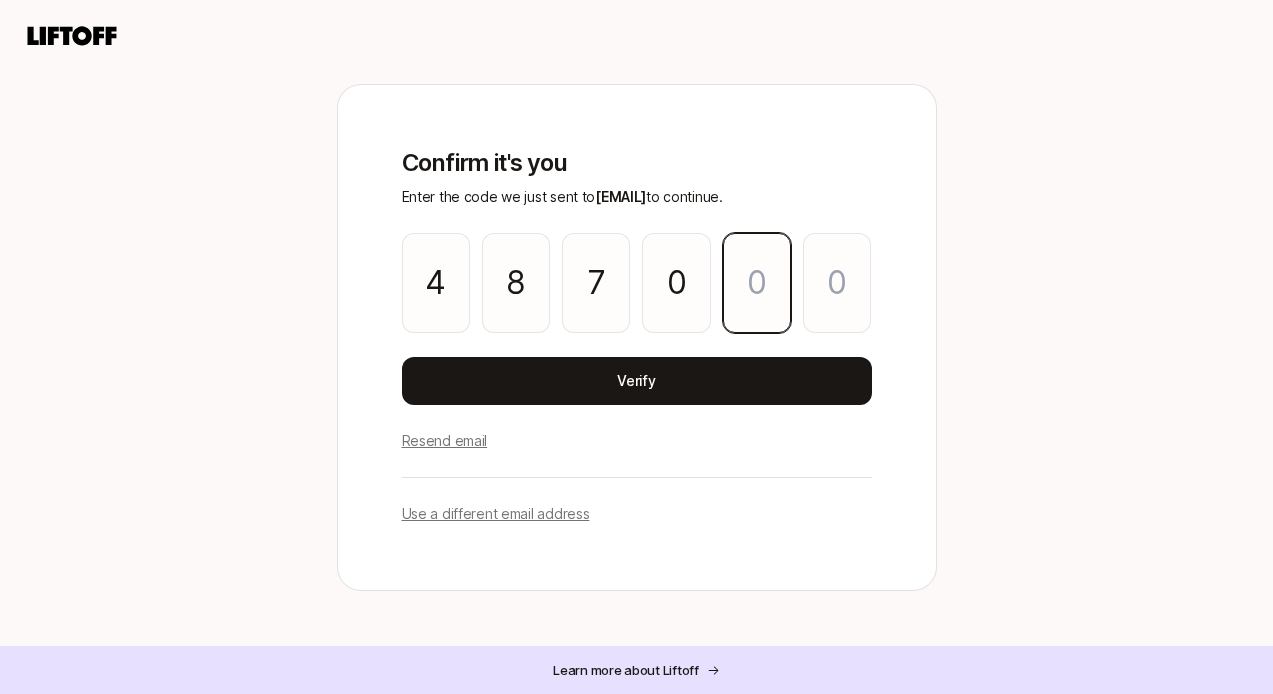 type on "0" 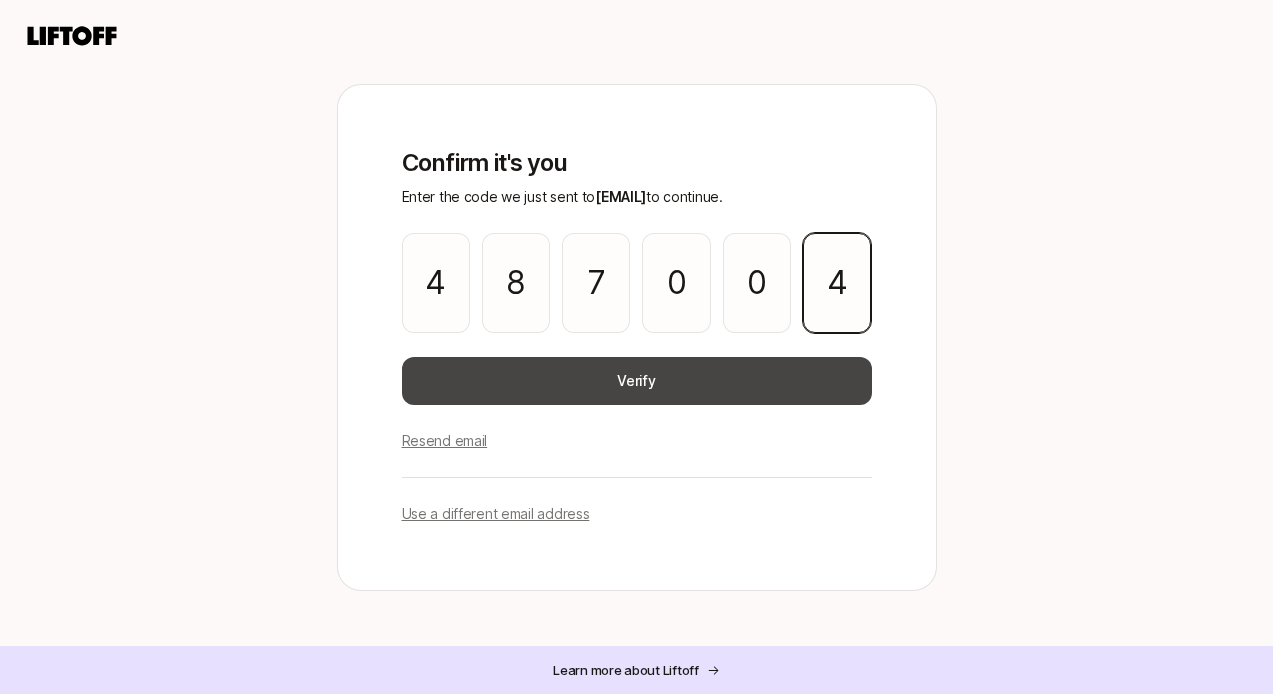 type on "4" 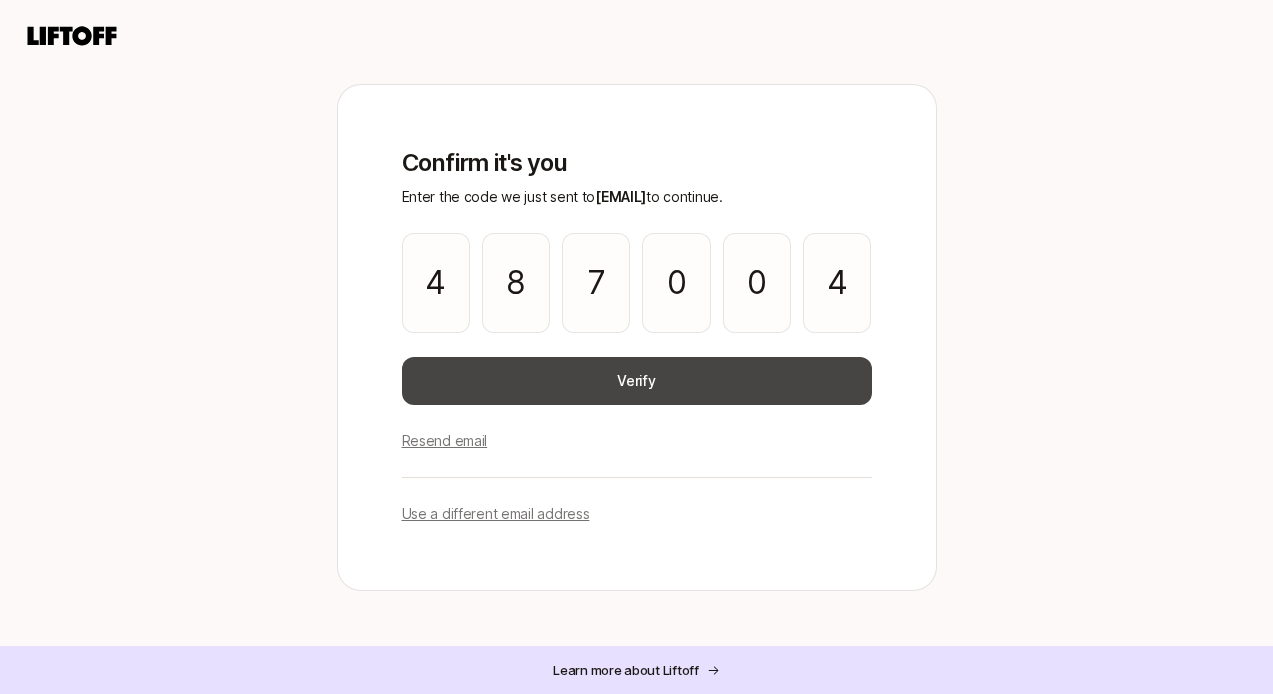 click on "Verify" at bounding box center [637, 381] 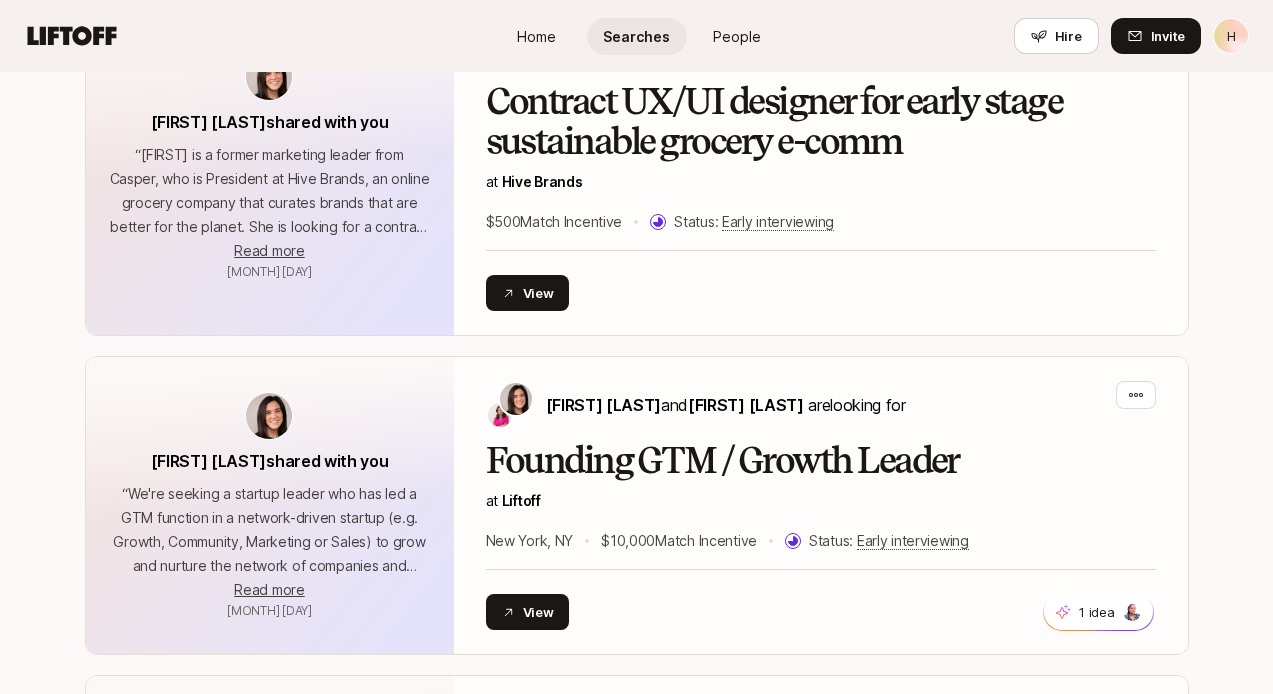 scroll, scrollTop: 0, scrollLeft: 0, axis: both 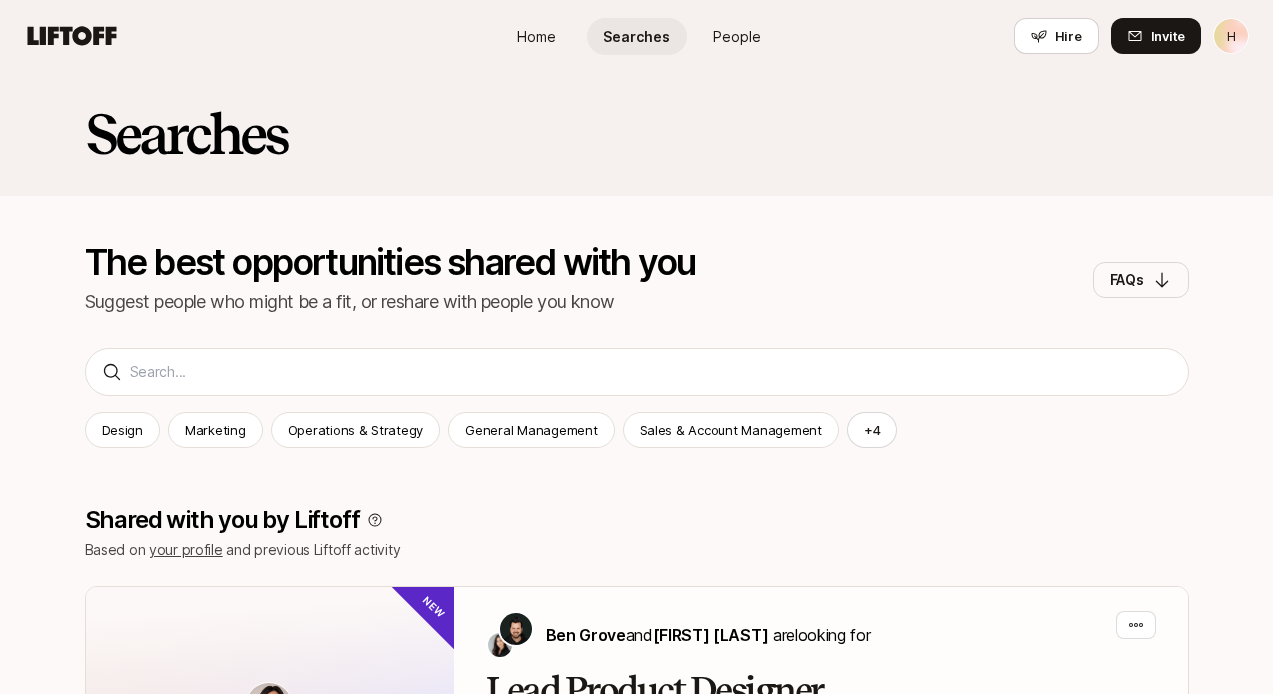 click on "Home" at bounding box center [536, 36] 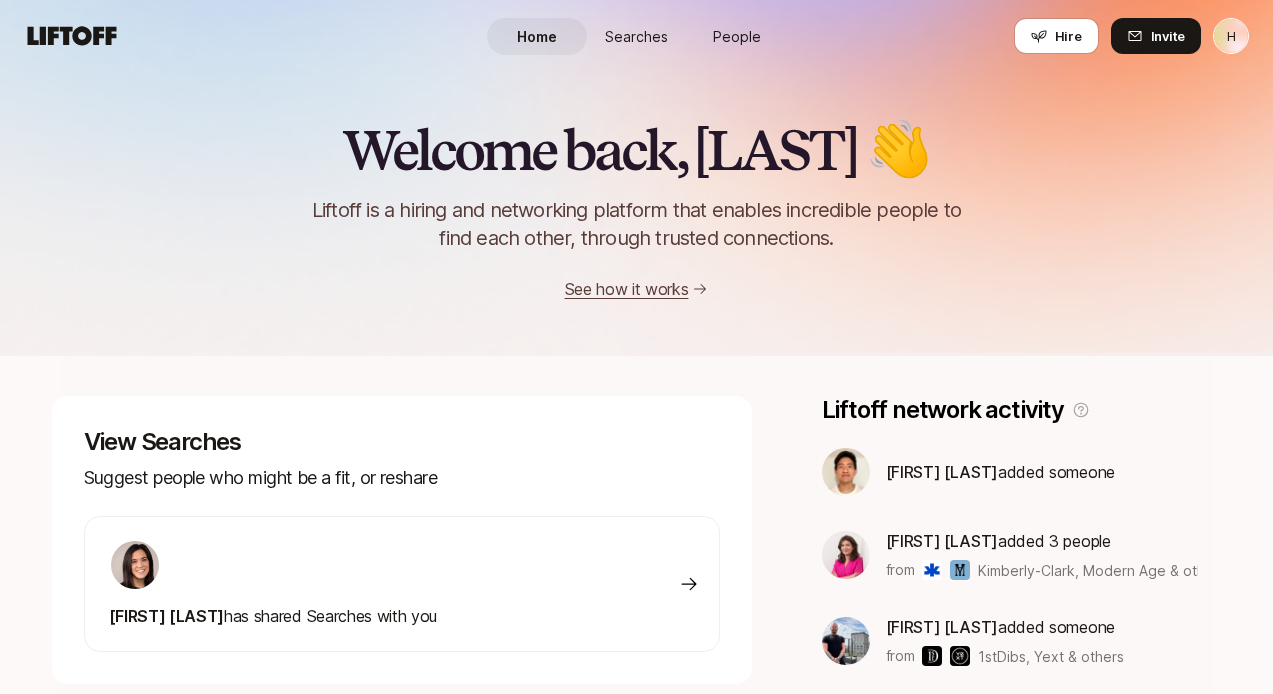 click on "Searches" at bounding box center [636, 36] 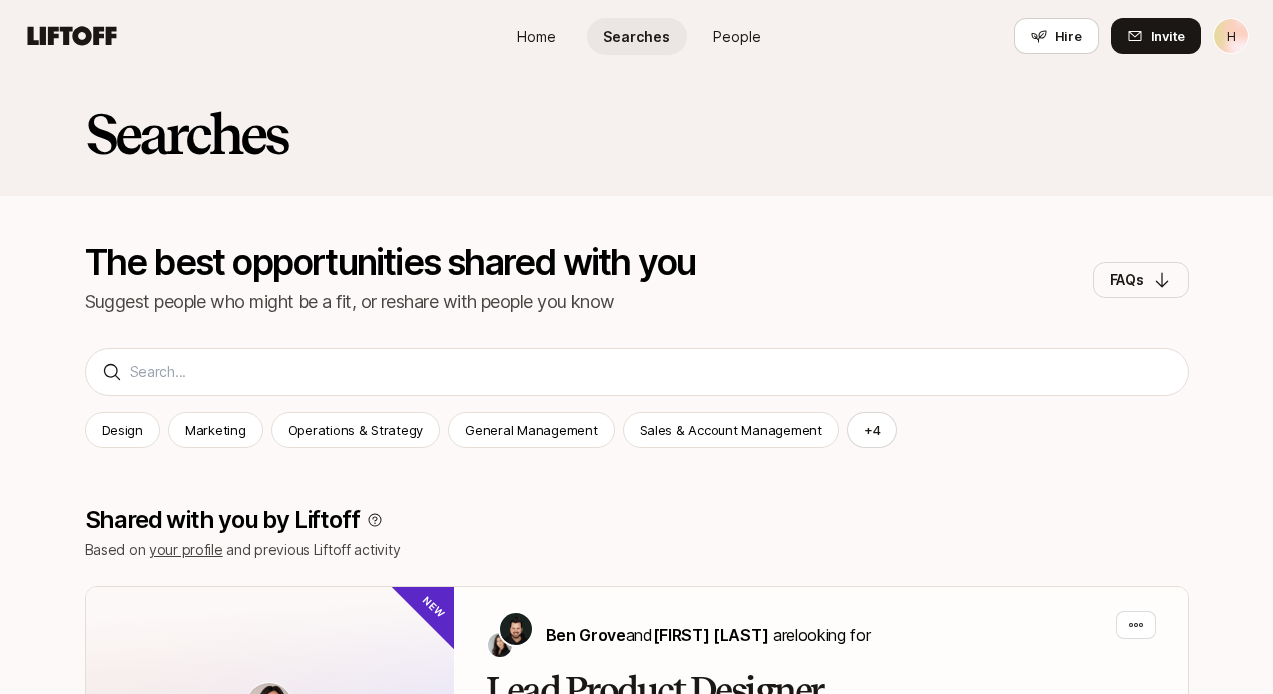 click on "Home" at bounding box center [536, 36] 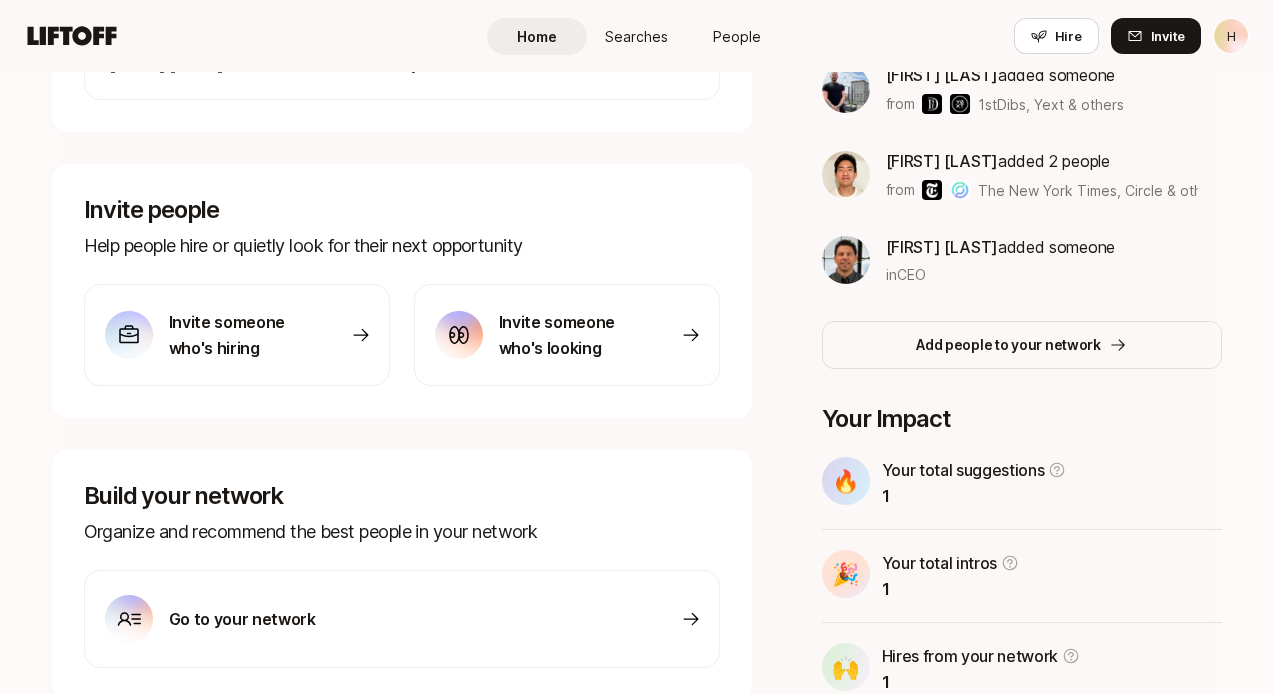 scroll, scrollTop: 638, scrollLeft: 0, axis: vertical 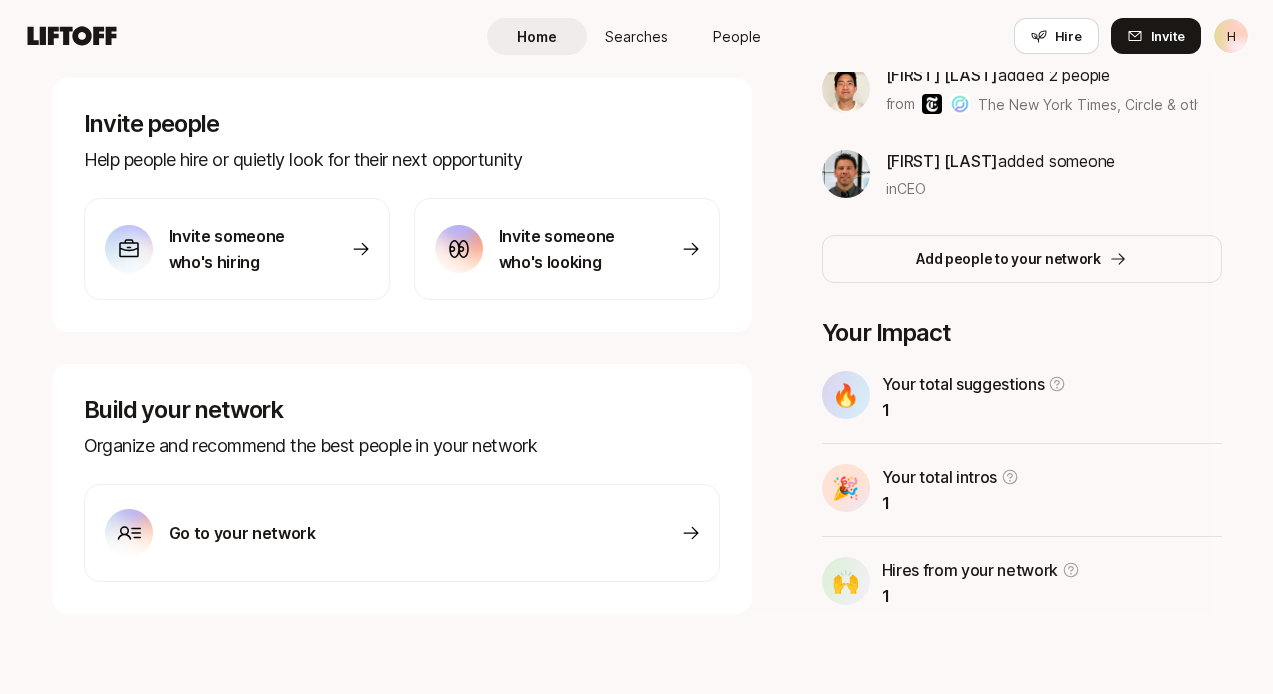 click on "Go to your network" at bounding box center (402, 533) 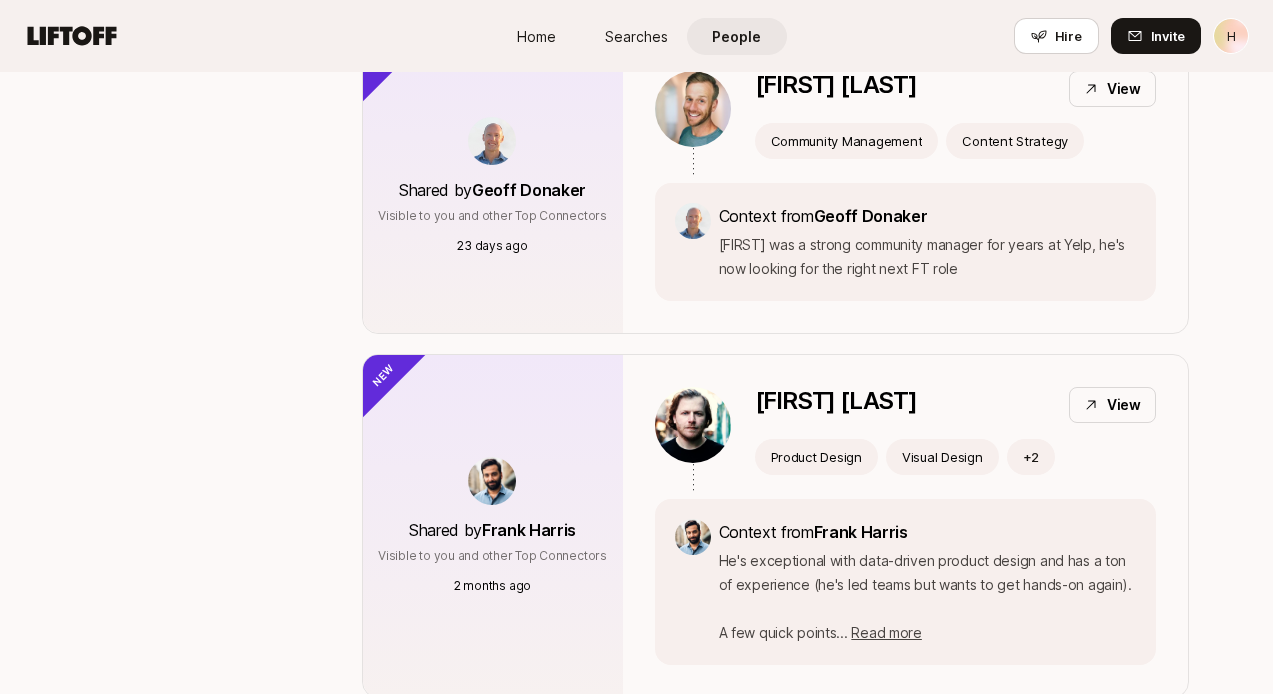 scroll, scrollTop: 2624, scrollLeft: 0, axis: vertical 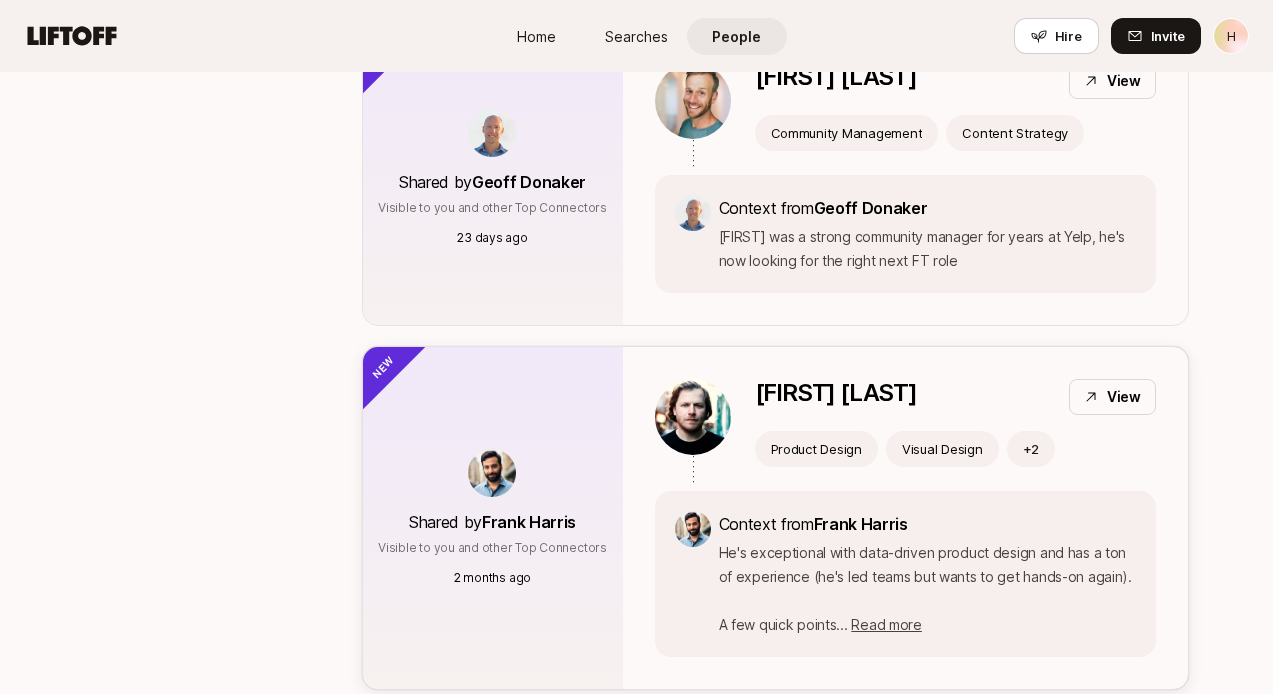 click at bounding box center (492, 473) 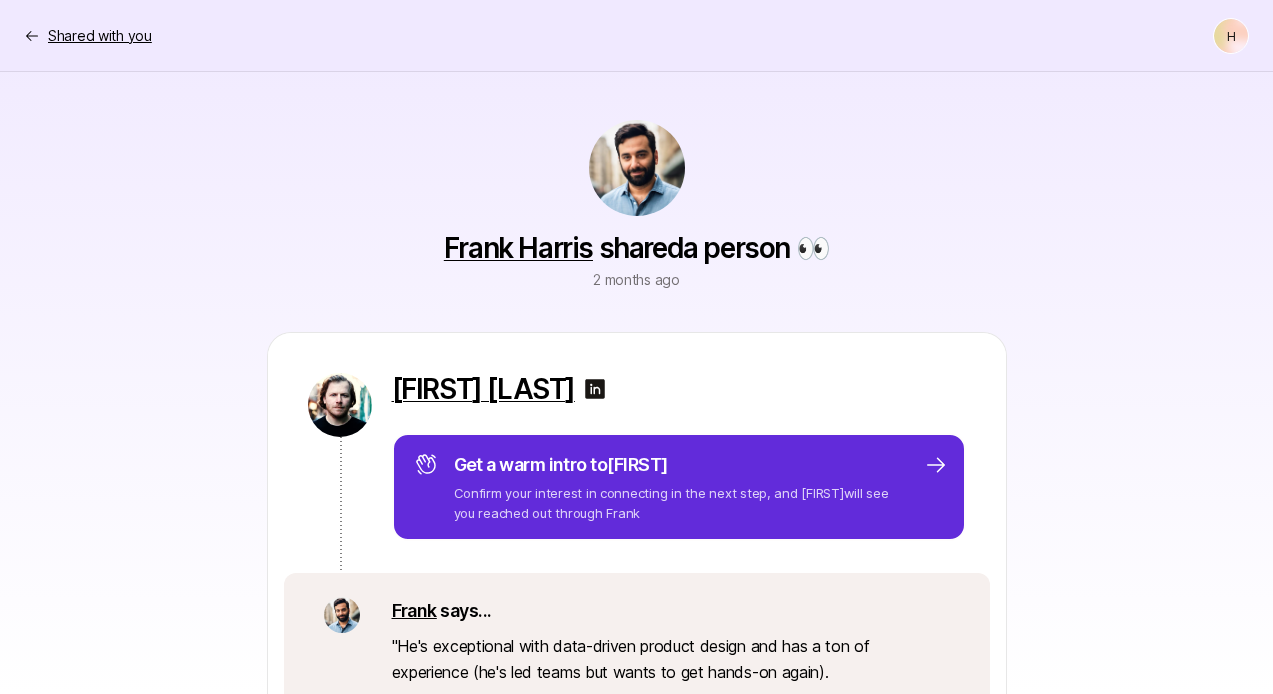 click on "Shared with you" at bounding box center [100, 36] 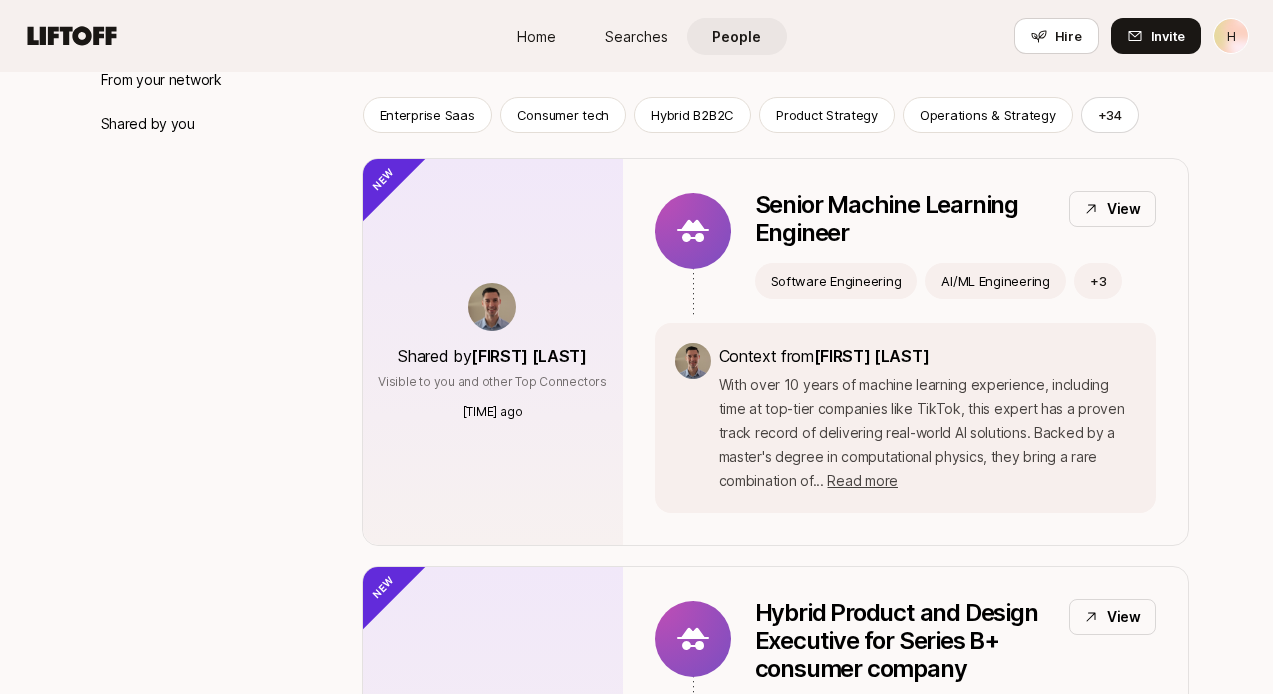 scroll, scrollTop: 0, scrollLeft: 0, axis: both 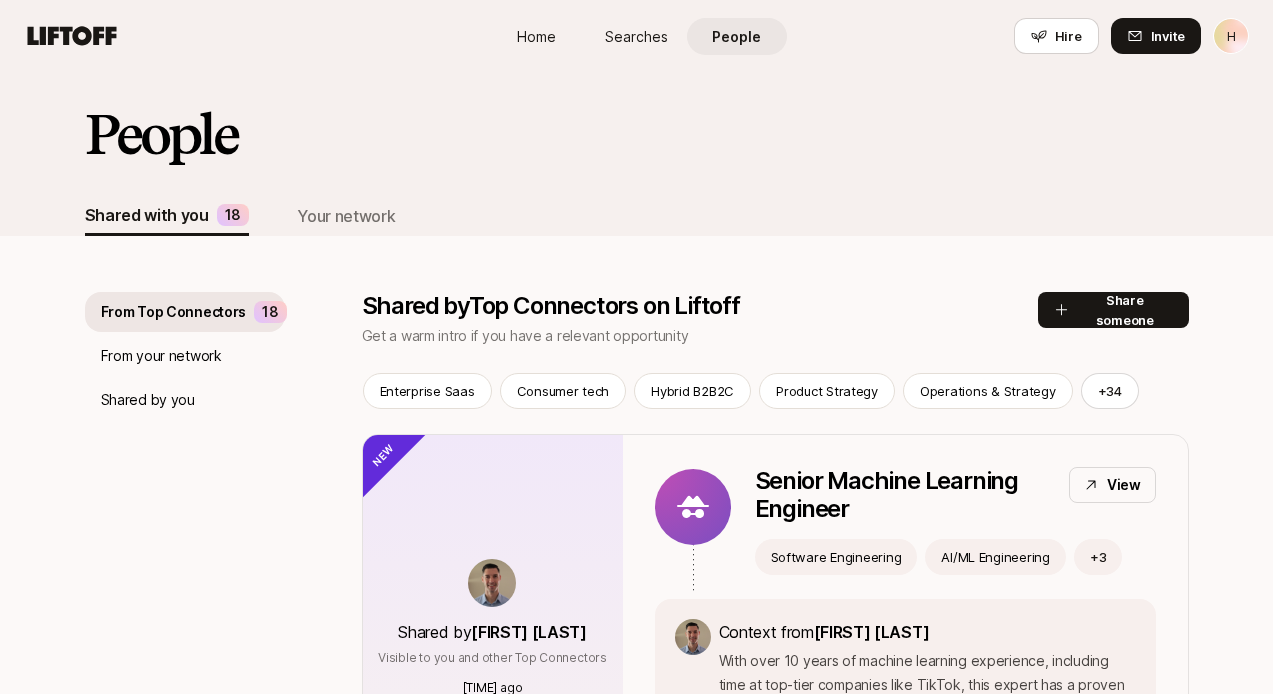 click on "Shared with you 18 Your network" at bounding box center [637, 216] 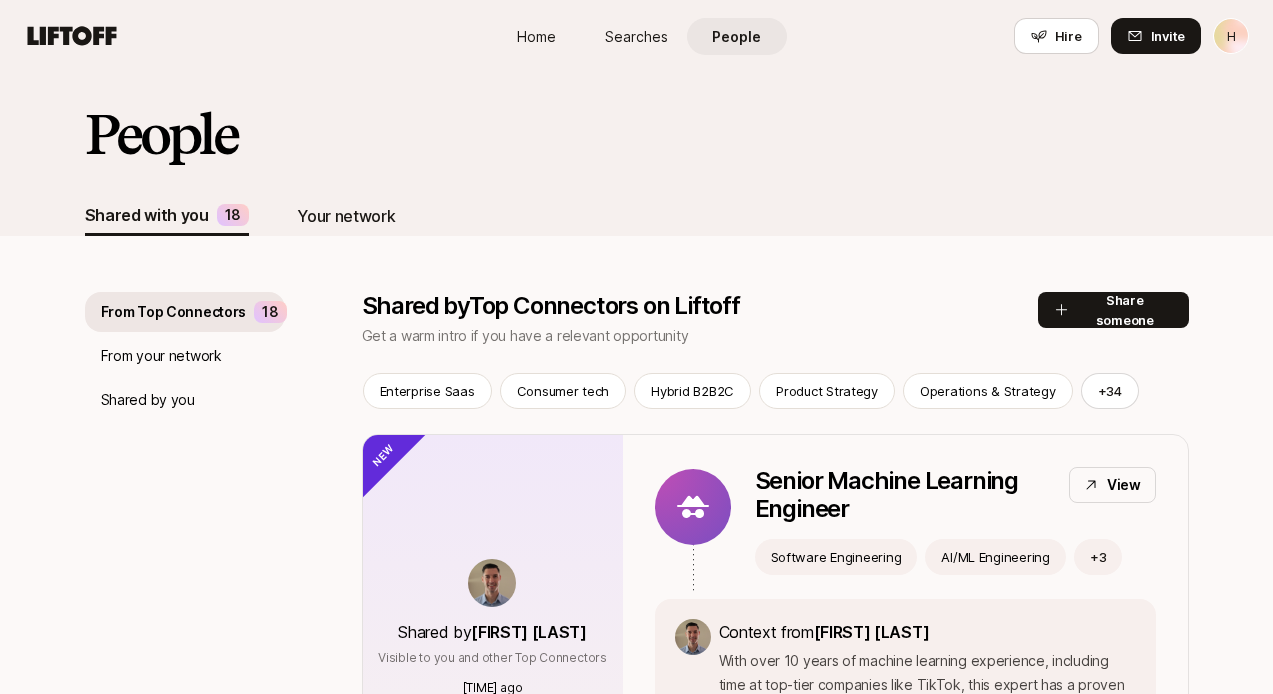 click on "Your network" at bounding box center (346, 216) 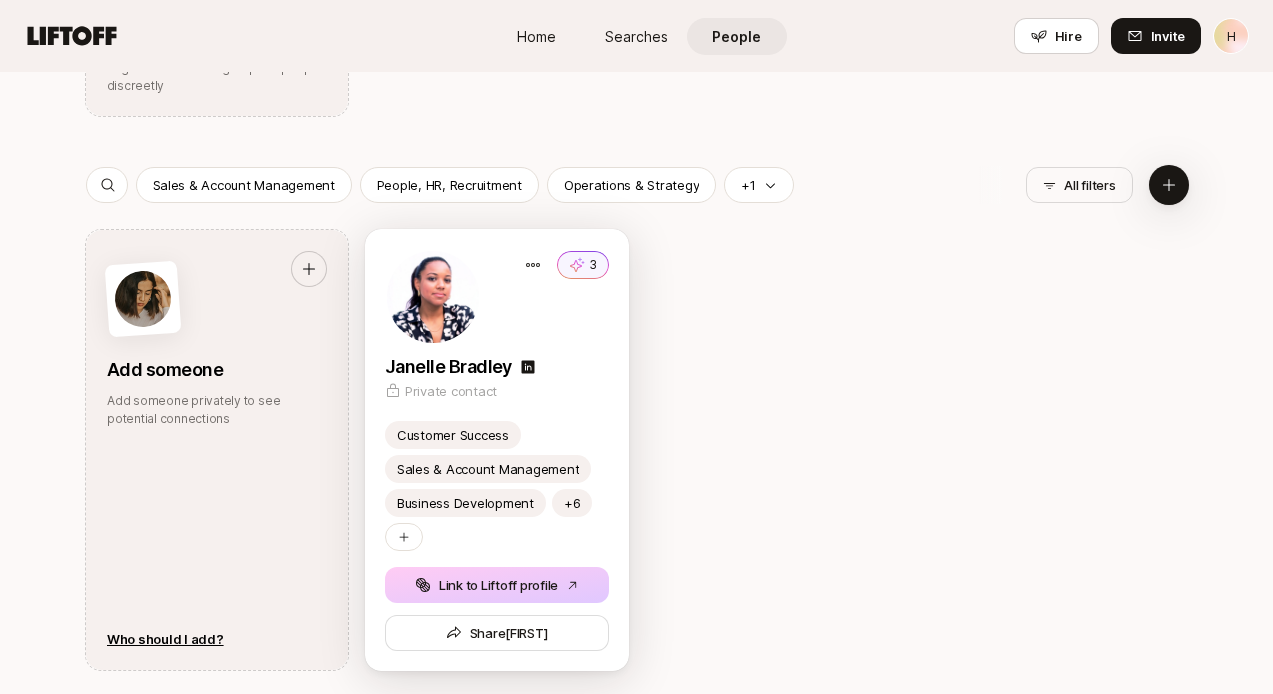 scroll, scrollTop: 875, scrollLeft: 0, axis: vertical 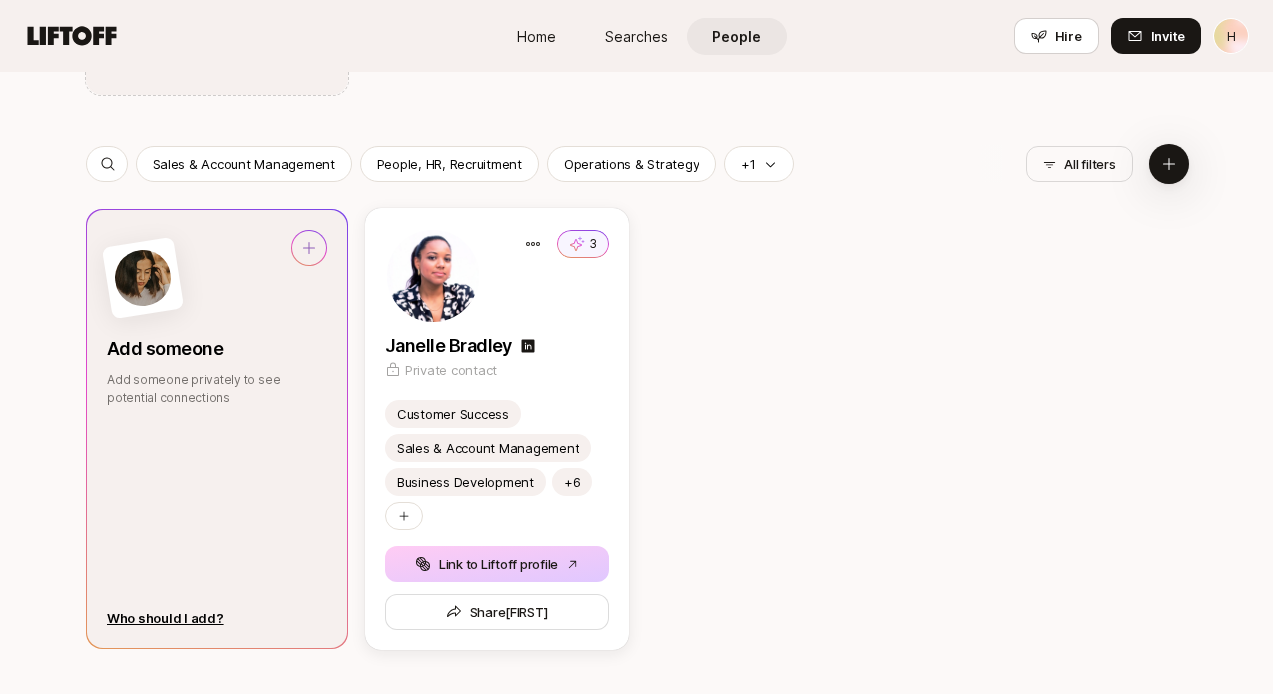 click at bounding box center [217, 278] 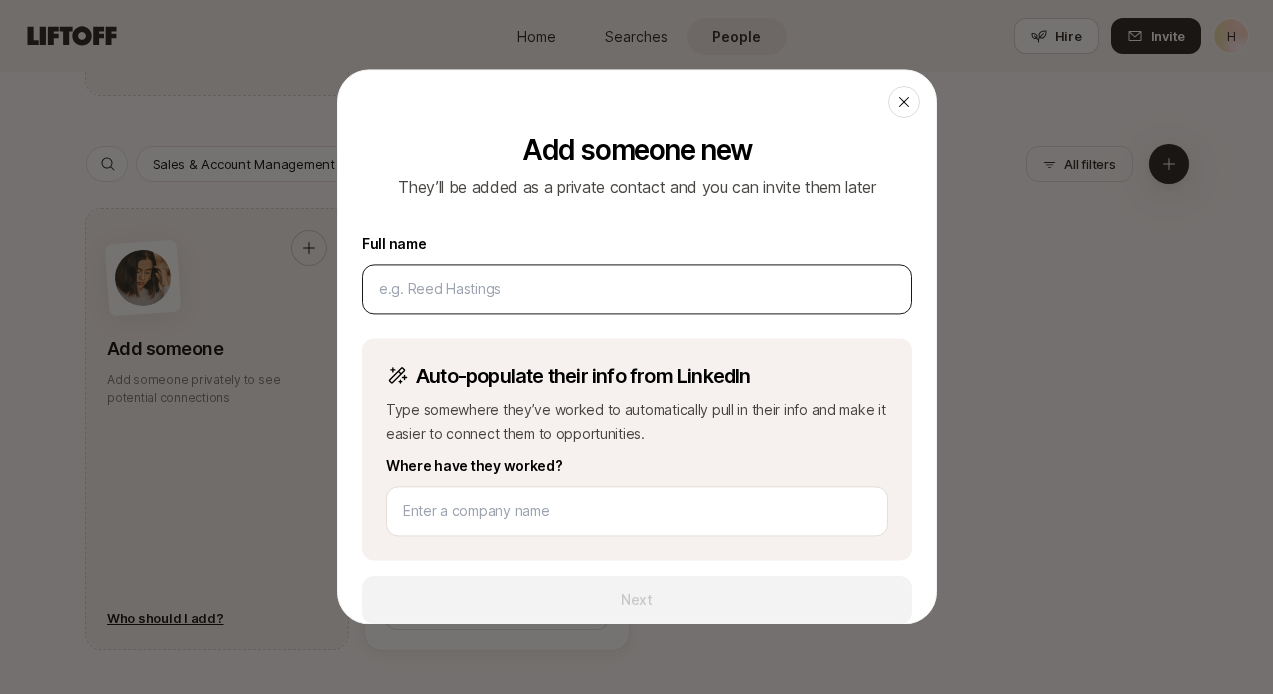 click at bounding box center [637, 289] 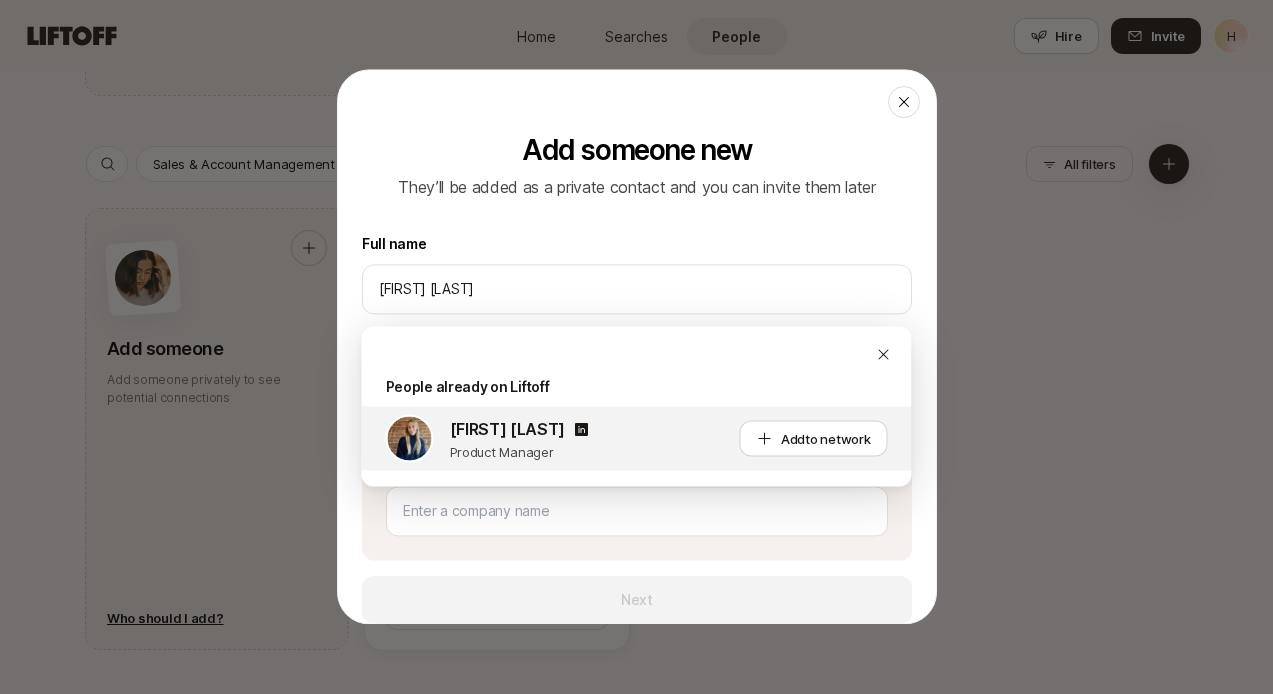 type on "[FIRST] [LAST]" 